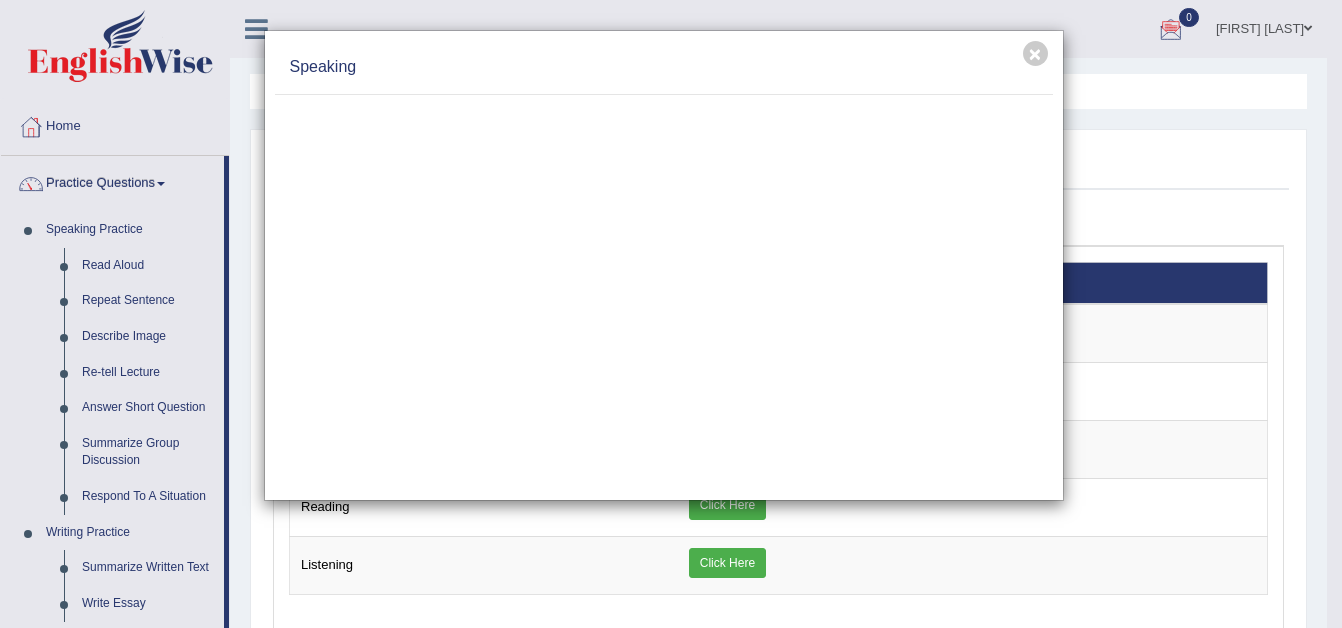 scroll, scrollTop: 0, scrollLeft: 0, axis: both 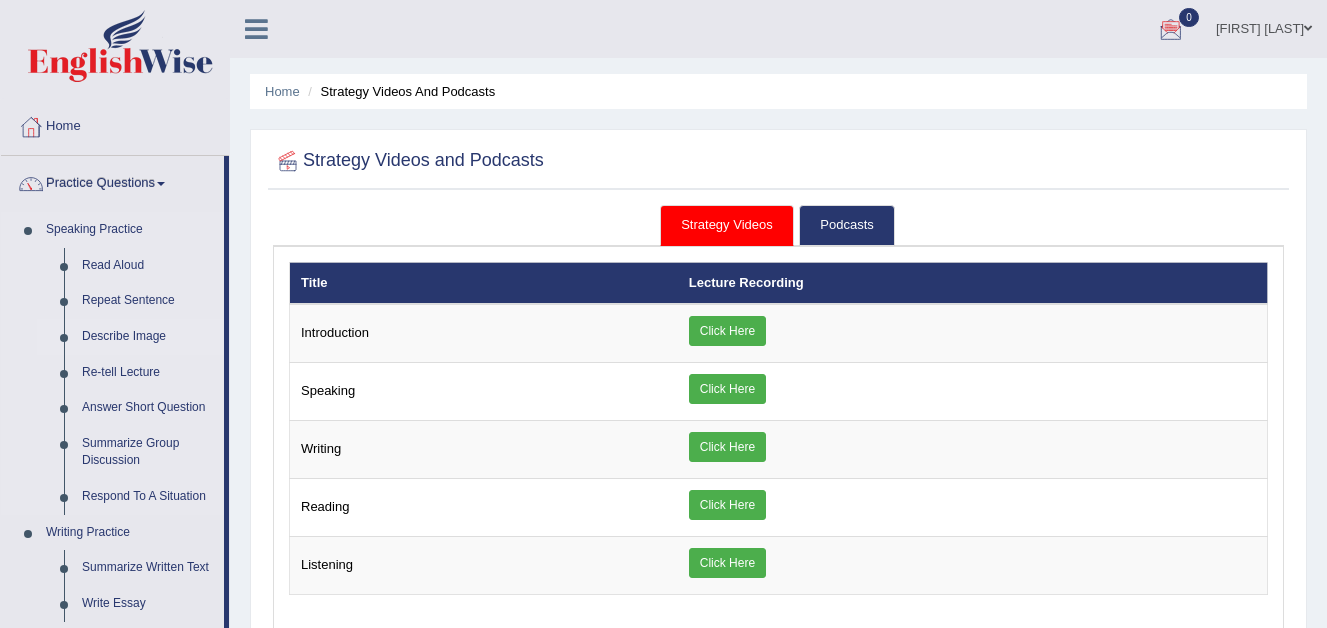 click on "Describe Image" at bounding box center [148, 337] 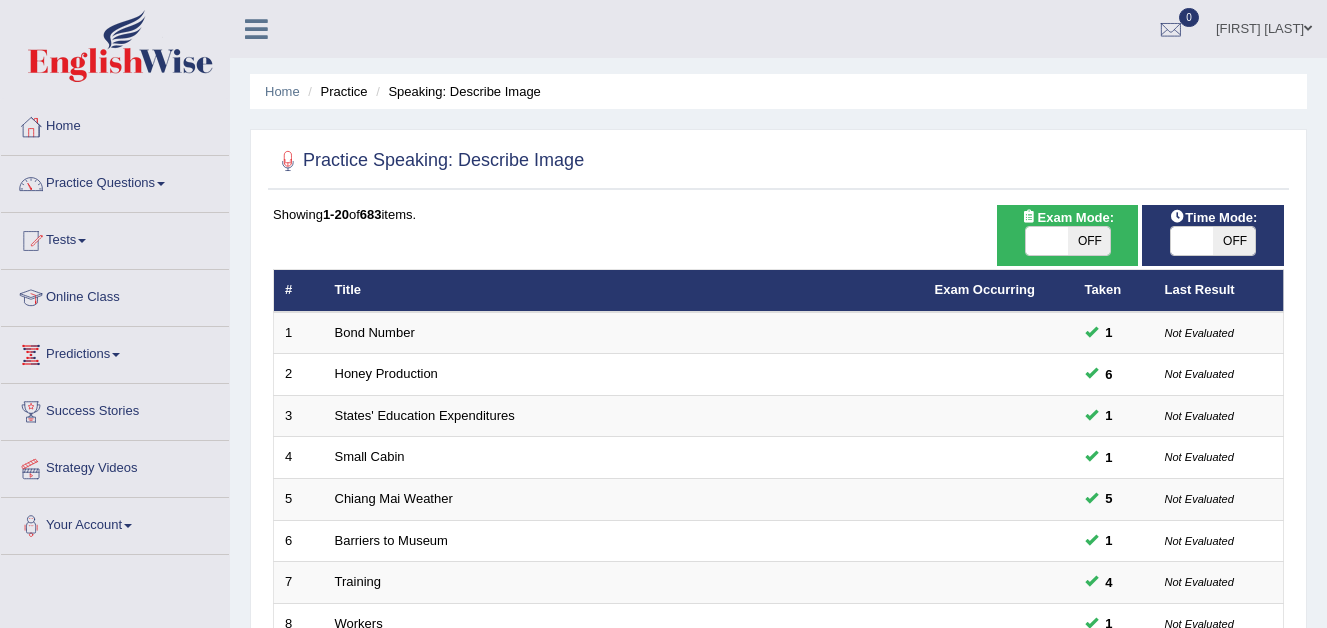 scroll, scrollTop: 0, scrollLeft: 0, axis: both 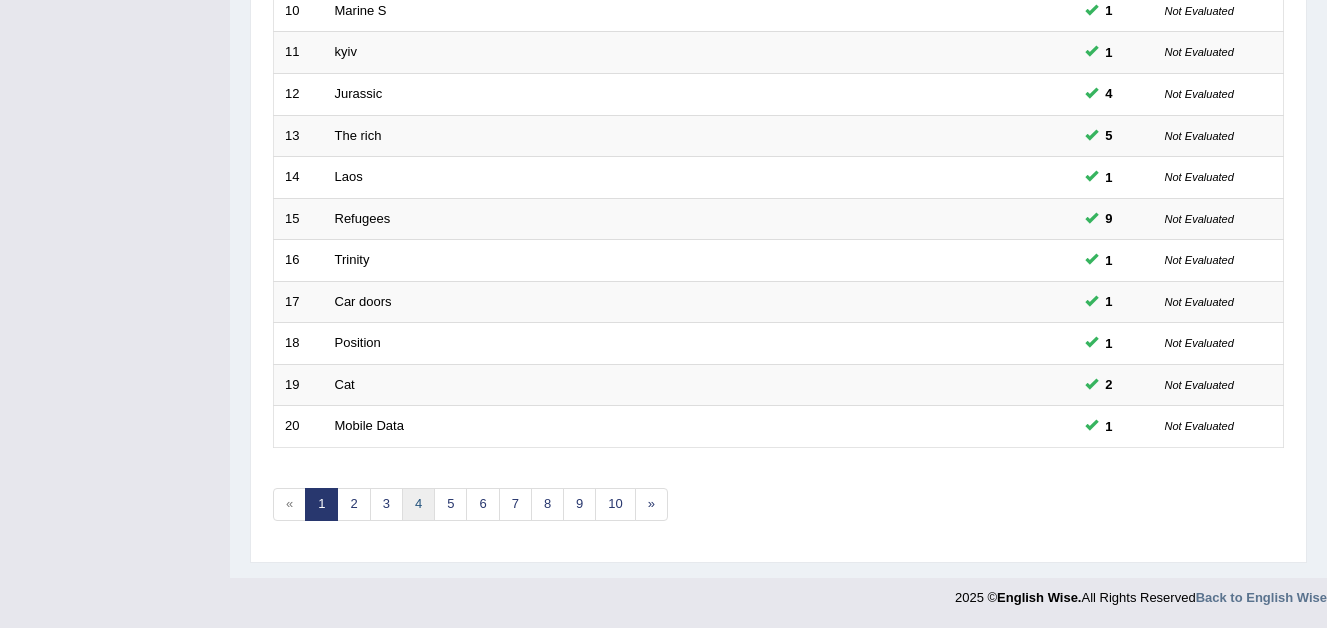 click on "4" at bounding box center [418, 504] 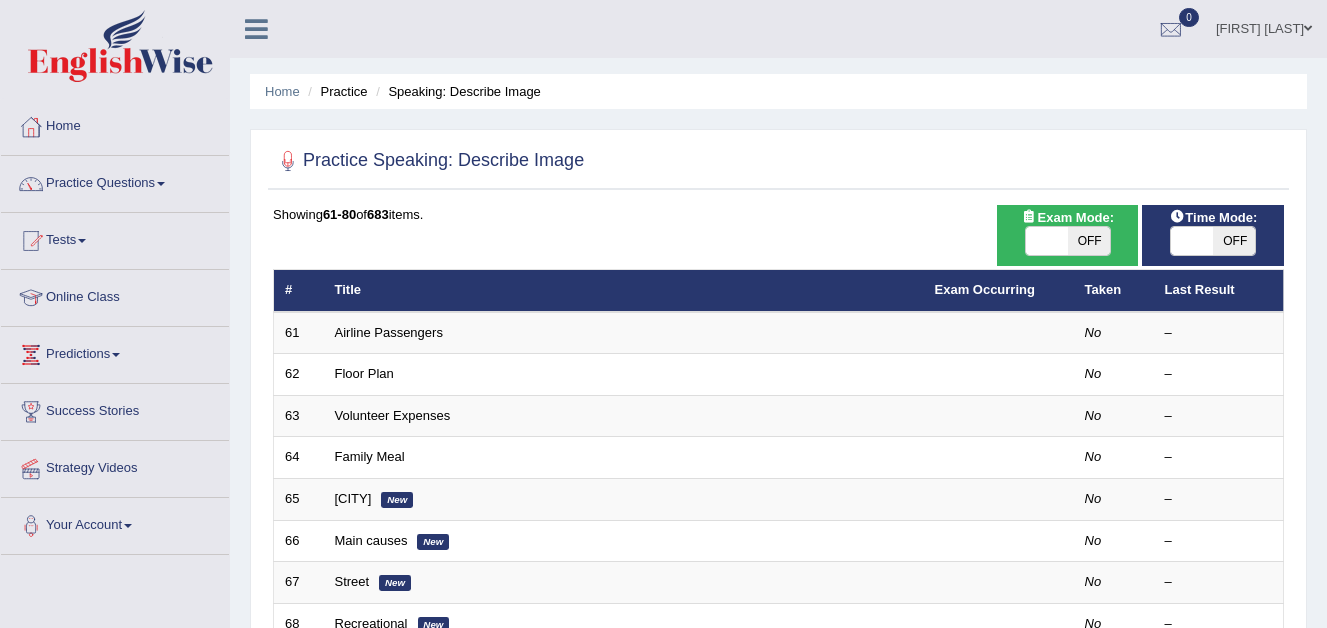 scroll, scrollTop: 0, scrollLeft: 0, axis: both 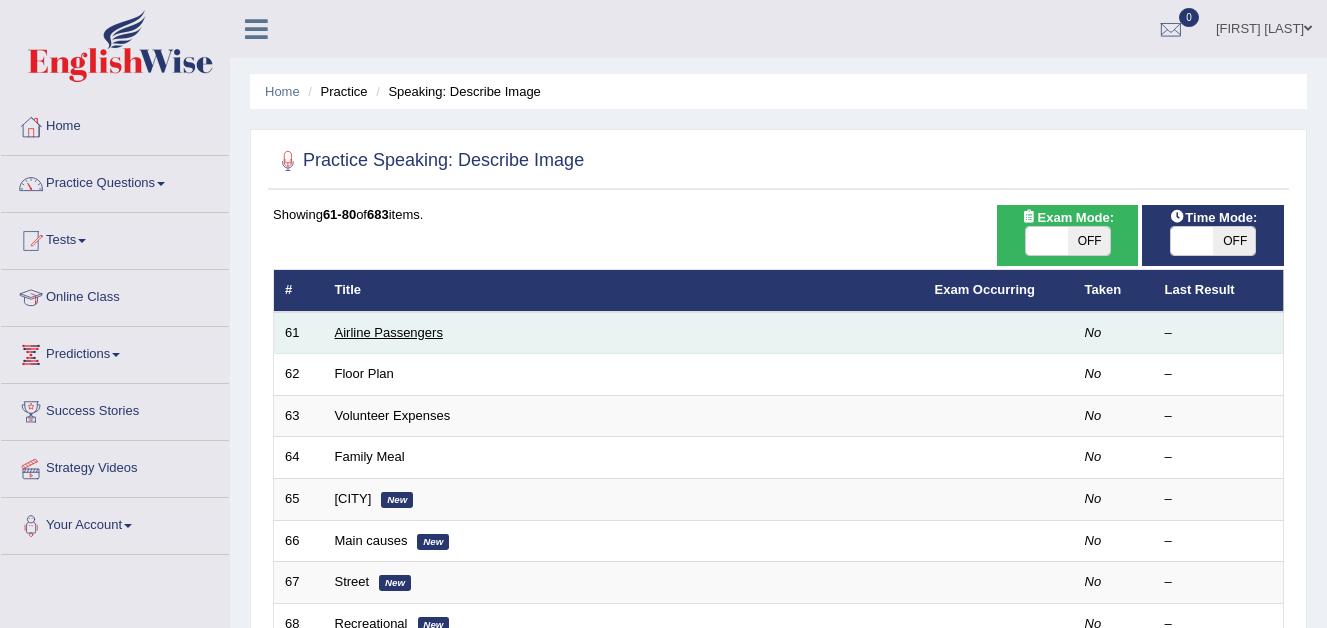 click on "Airline Passengers" at bounding box center (389, 332) 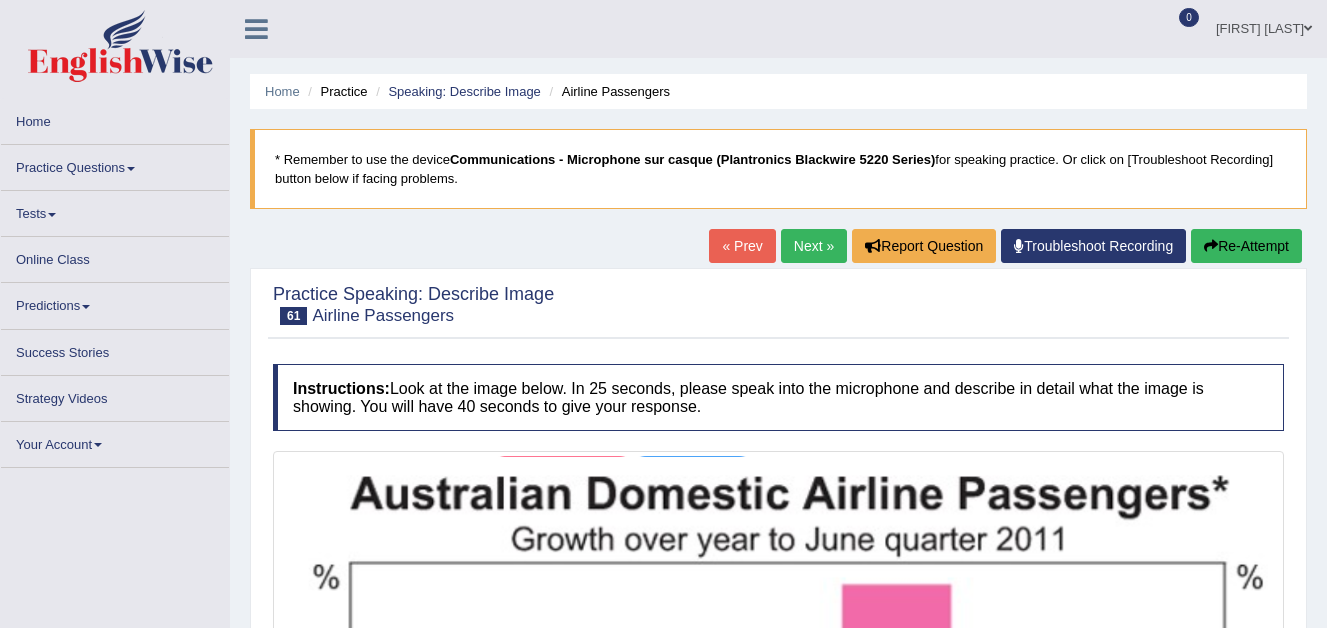 scroll, scrollTop: 0, scrollLeft: 0, axis: both 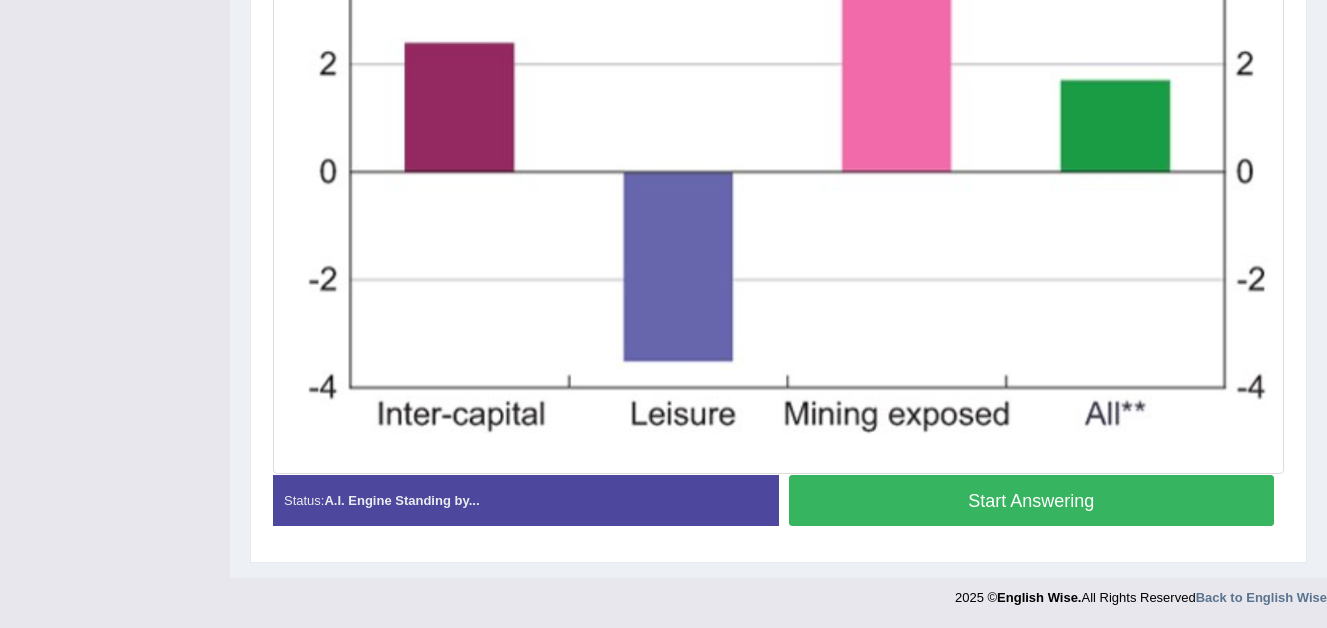 click on "Start Answering" at bounding box center [1032, 500] 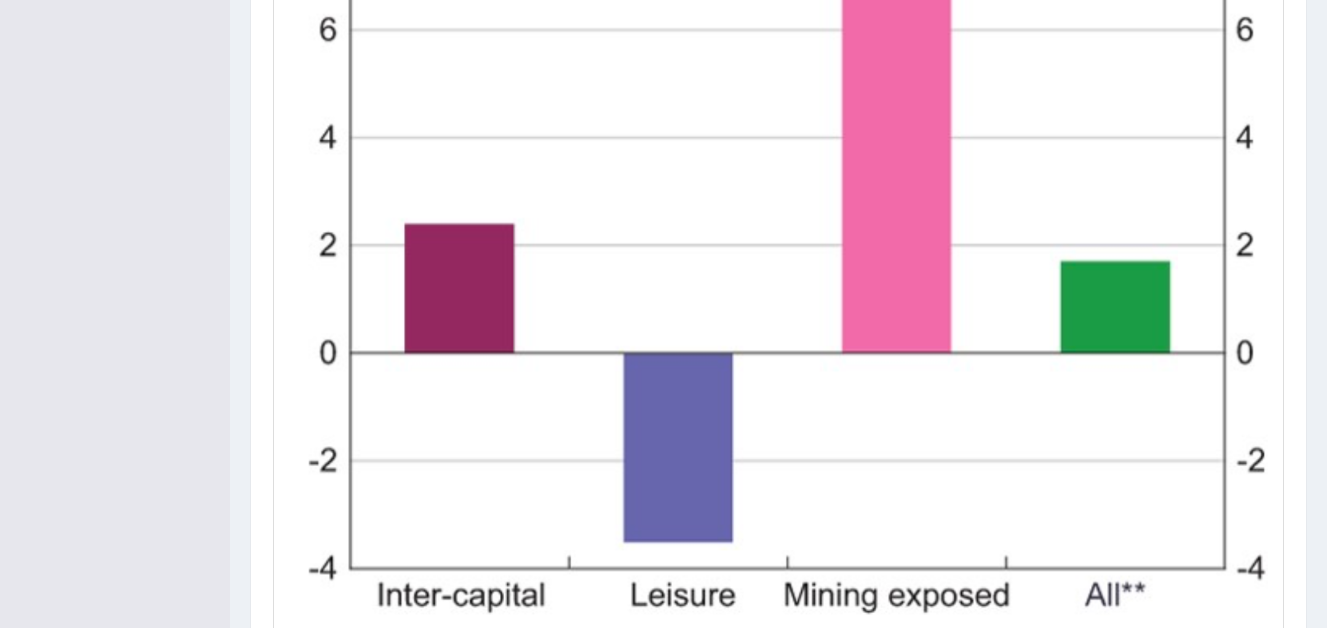 scroll, scrollTop: 851, scrollLeft: 0, axis: vertical 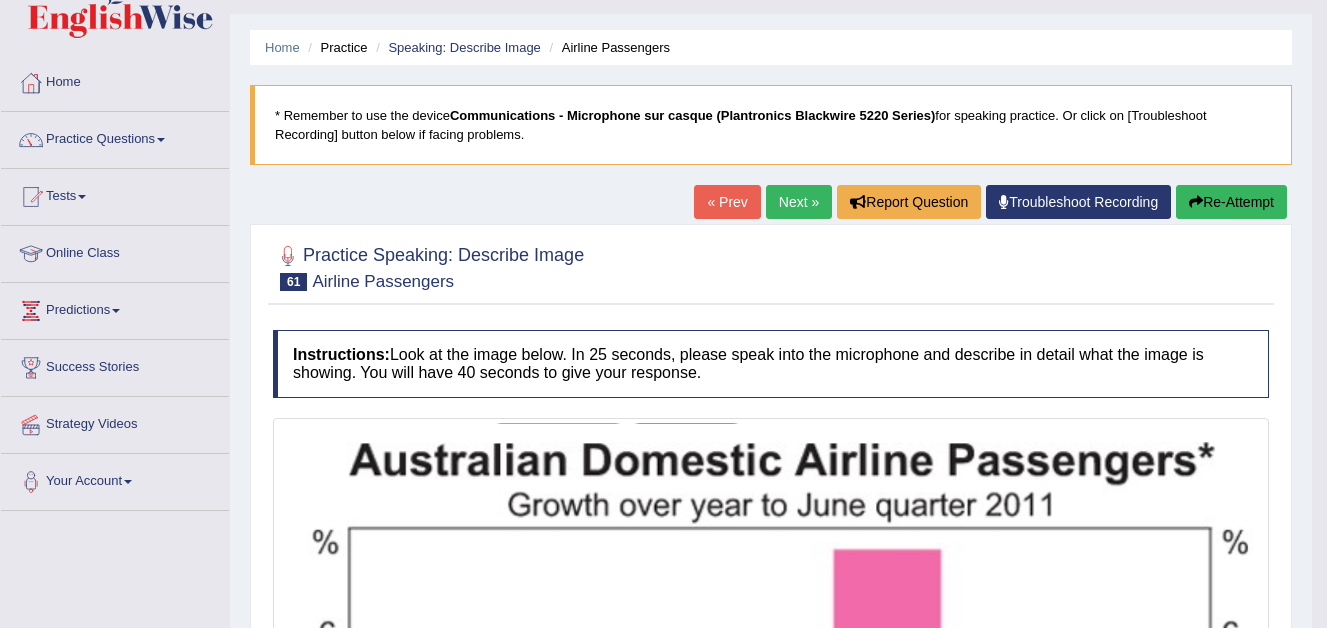 click on "Re-Attempt" at bounding box center (1231, 202) 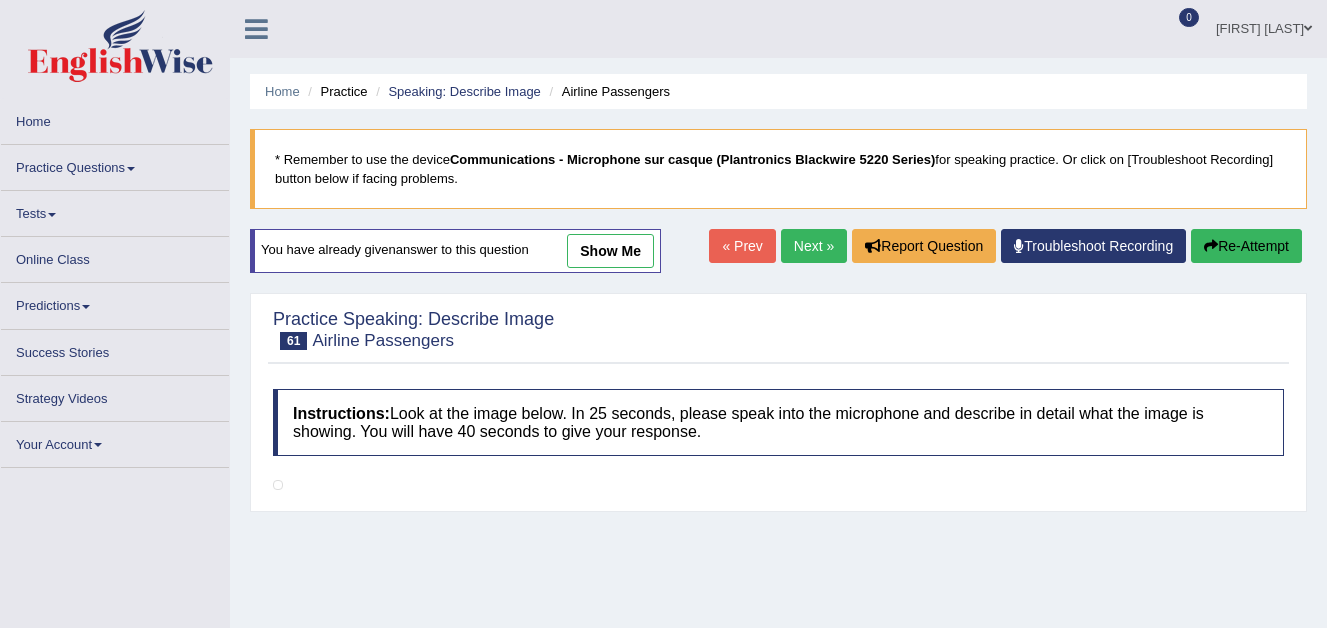 scroll, scrollTop: 144, scrollLeft: 0, axis: vertical 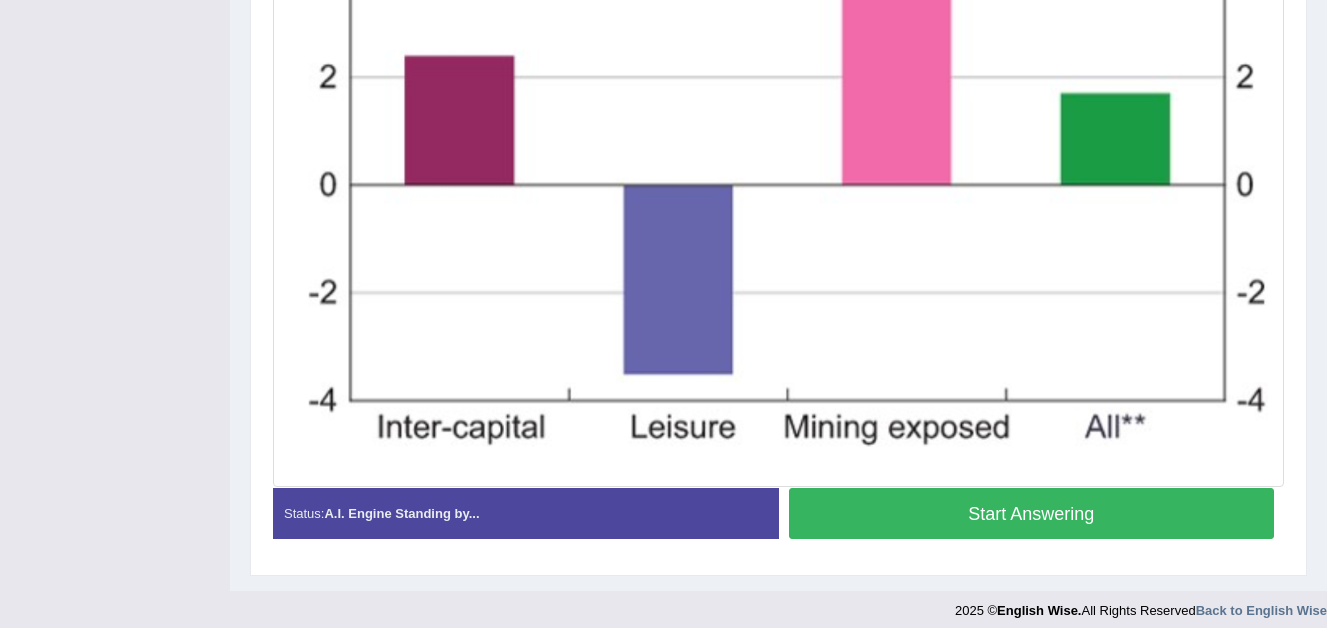 drag, startPoint x: 1080, startPoint y: 512, endPoint x: 1097, endPoint y: 515, distance: 17.262676 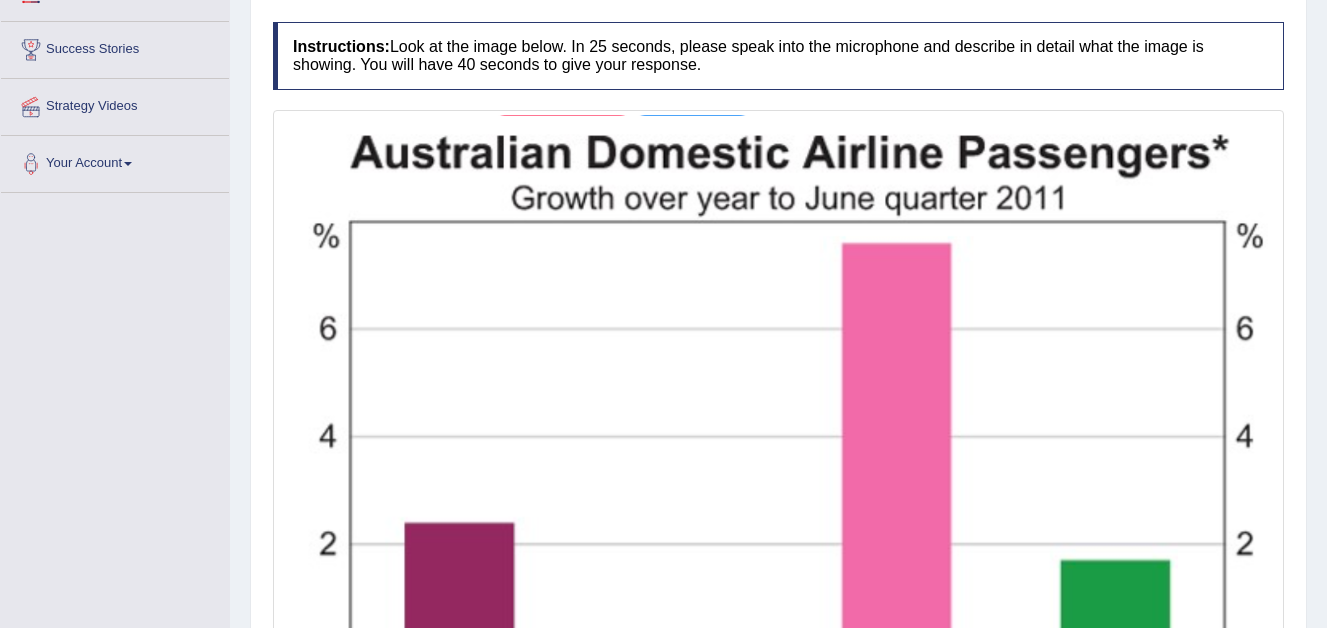 scroll, scrollTop: 162, scrollLeft: 0, axis: vertical 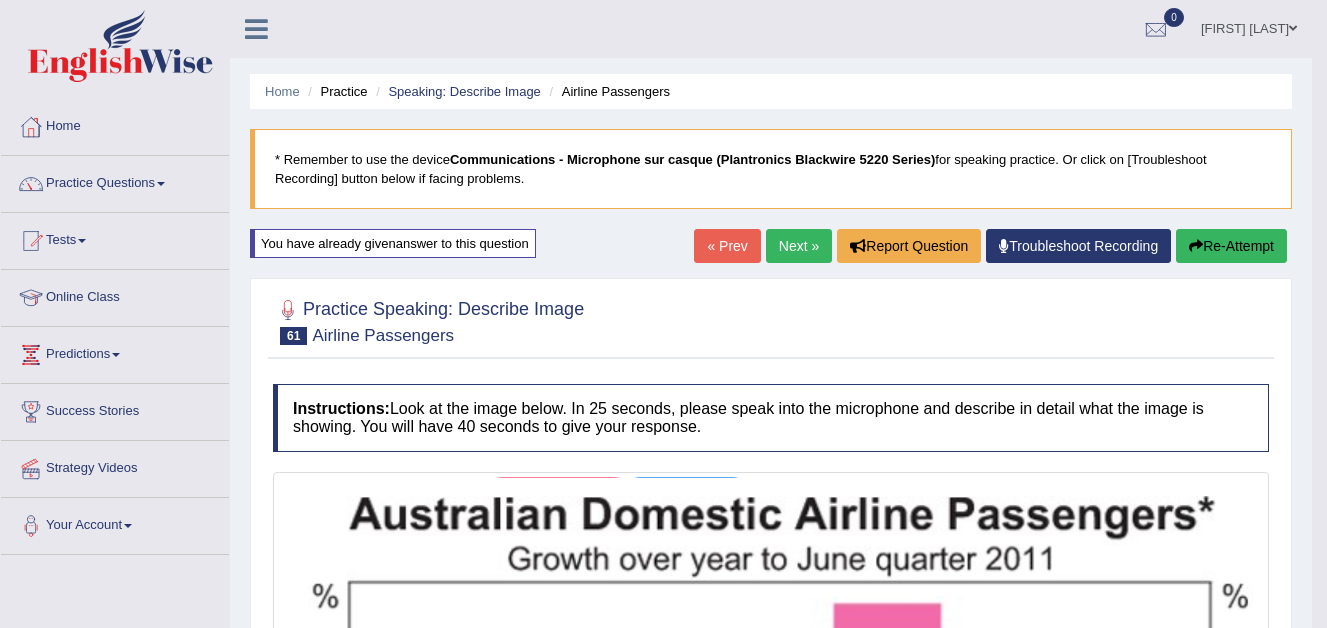 click on "Re-Attempt" at bounding box center (1231, 246) 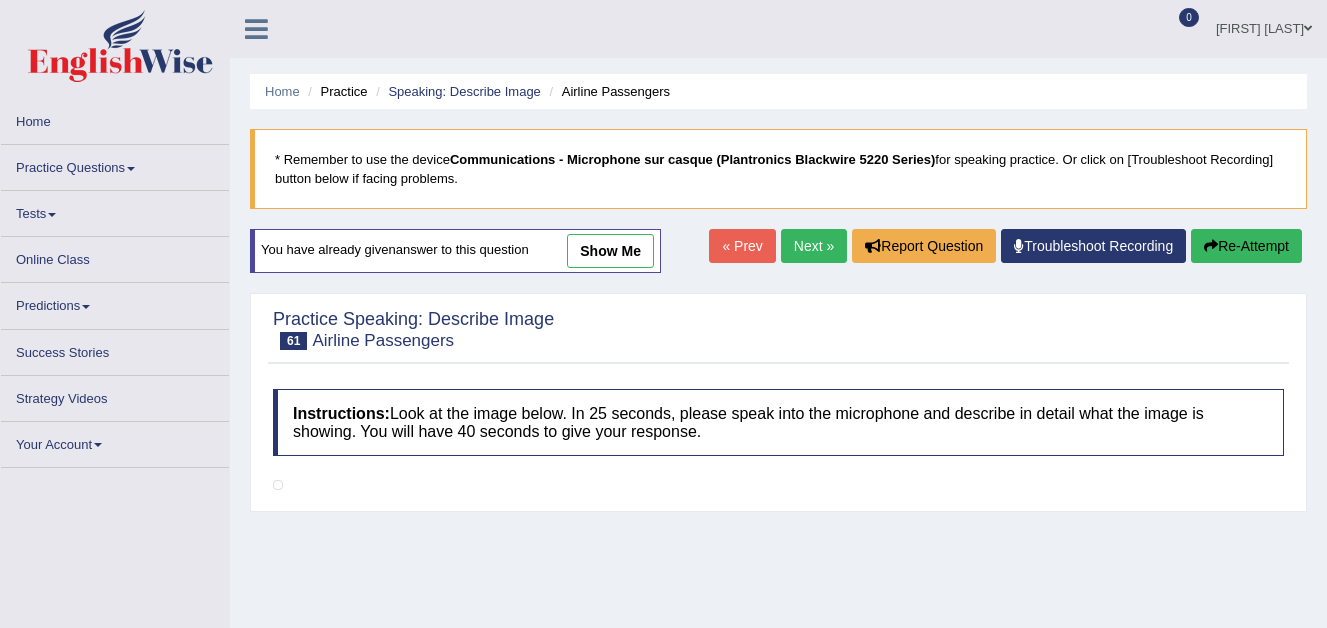 scroll, scrollTop: 0, scrollLeft: 0, axis: both 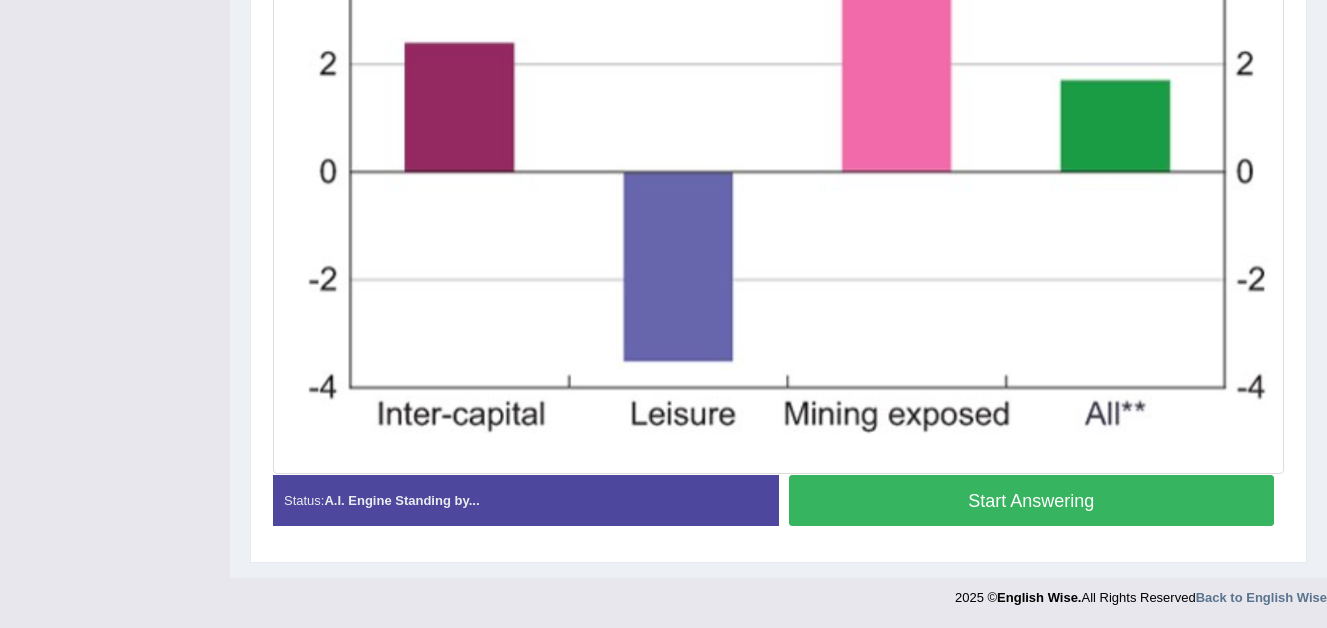 click on "Start Answering" at bounding box center (1032, 500) 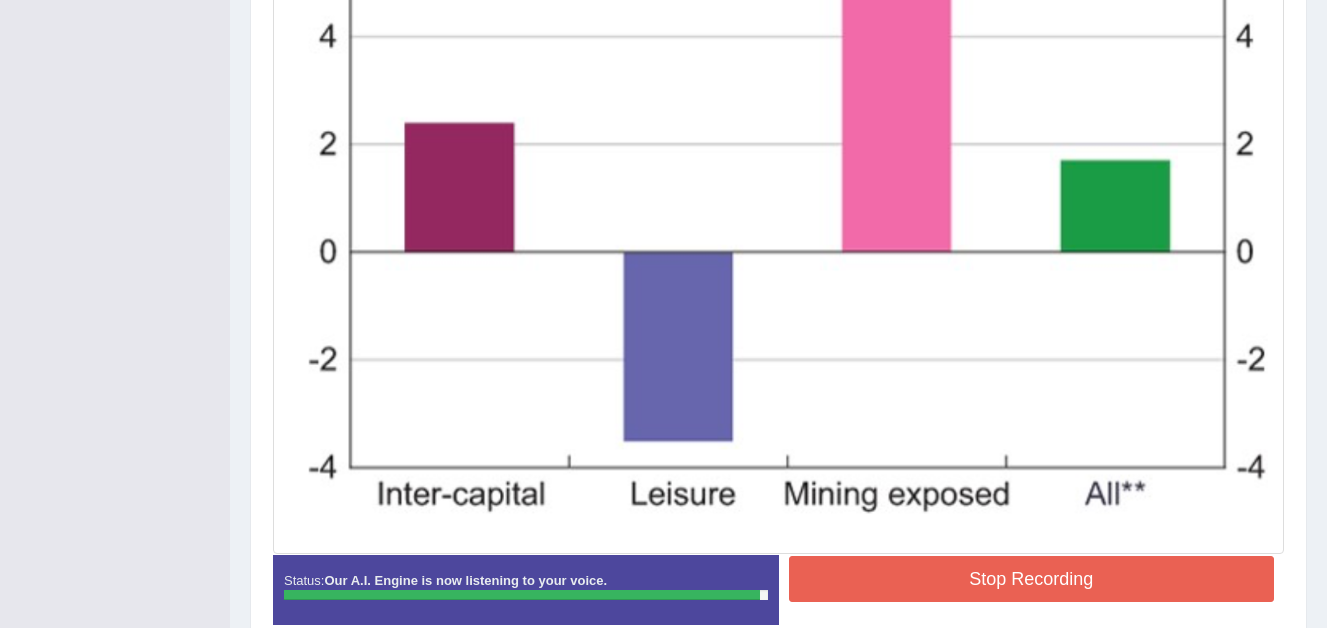 scroll, scrollTop: 862, scrollLeft: 0, axis: vertical 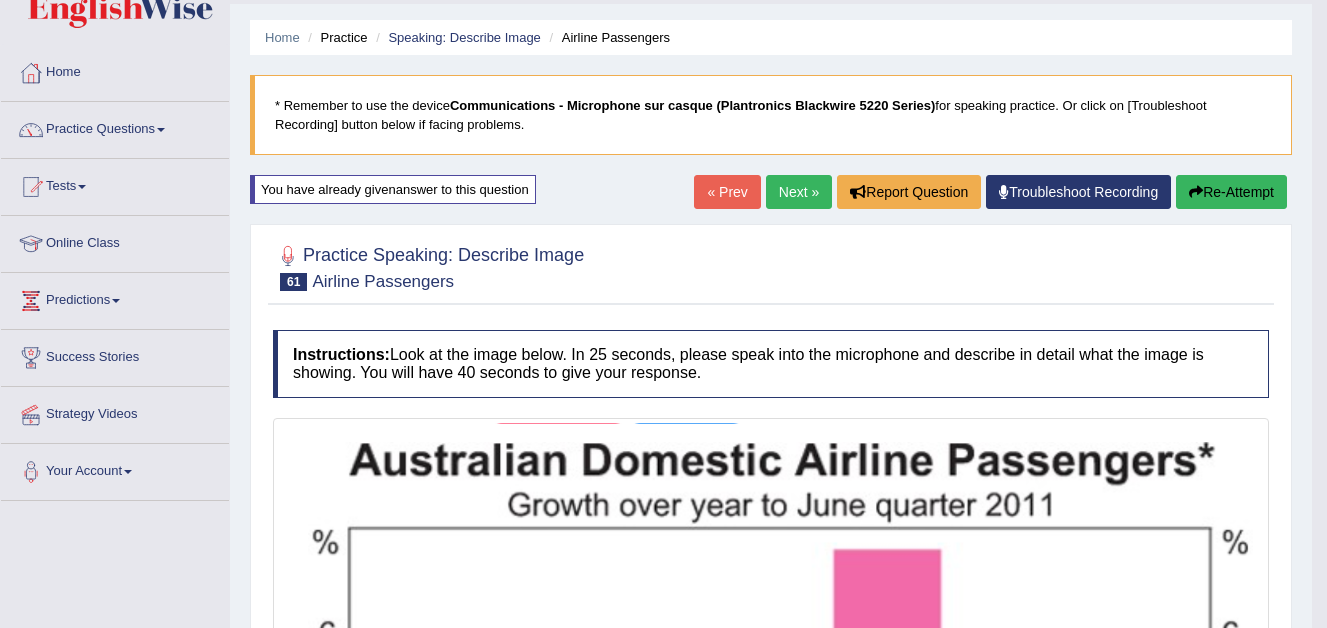 click on "Re-Attempt" at bounding box center (1231, 192) 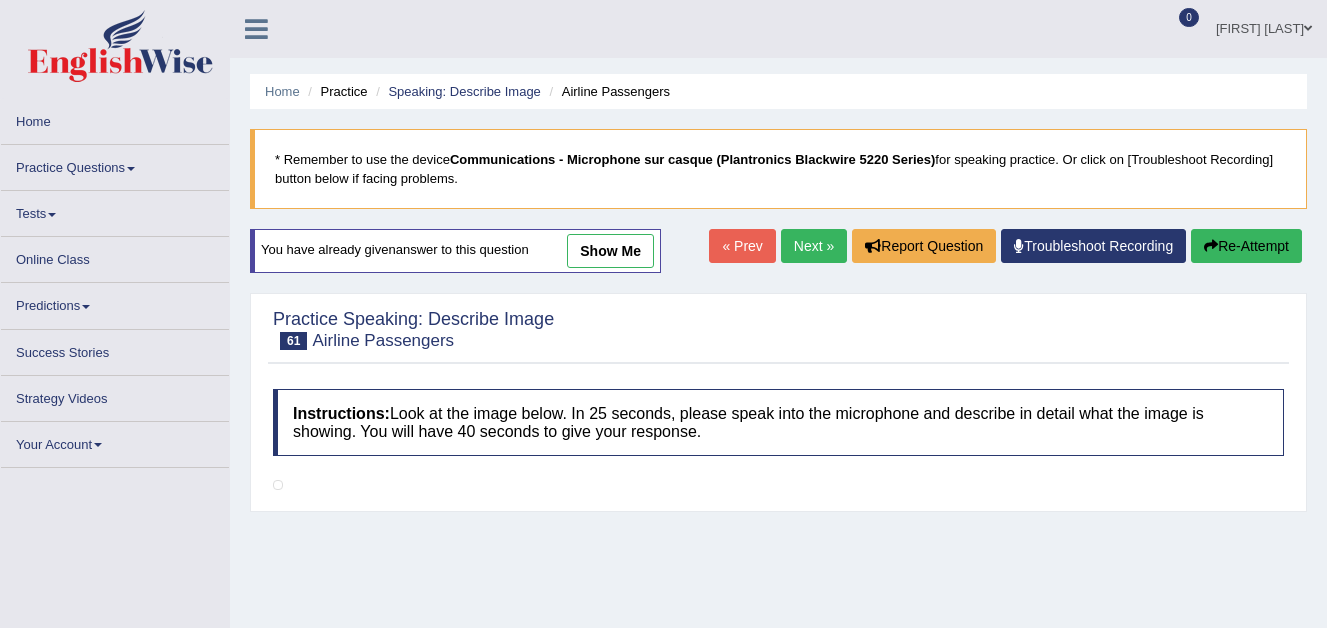 scroll, scrollTop: 154, scrollLeft: 0, axis: vertical 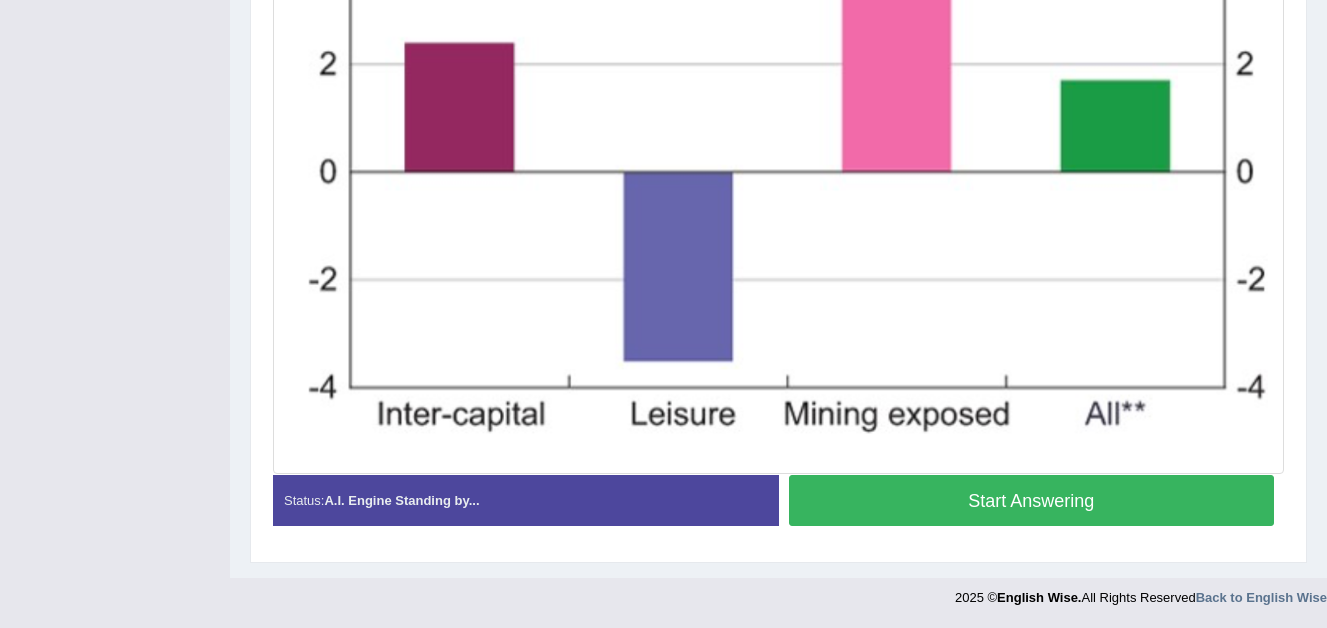 click on "Start Answering" at bounding box center [1032, 500] 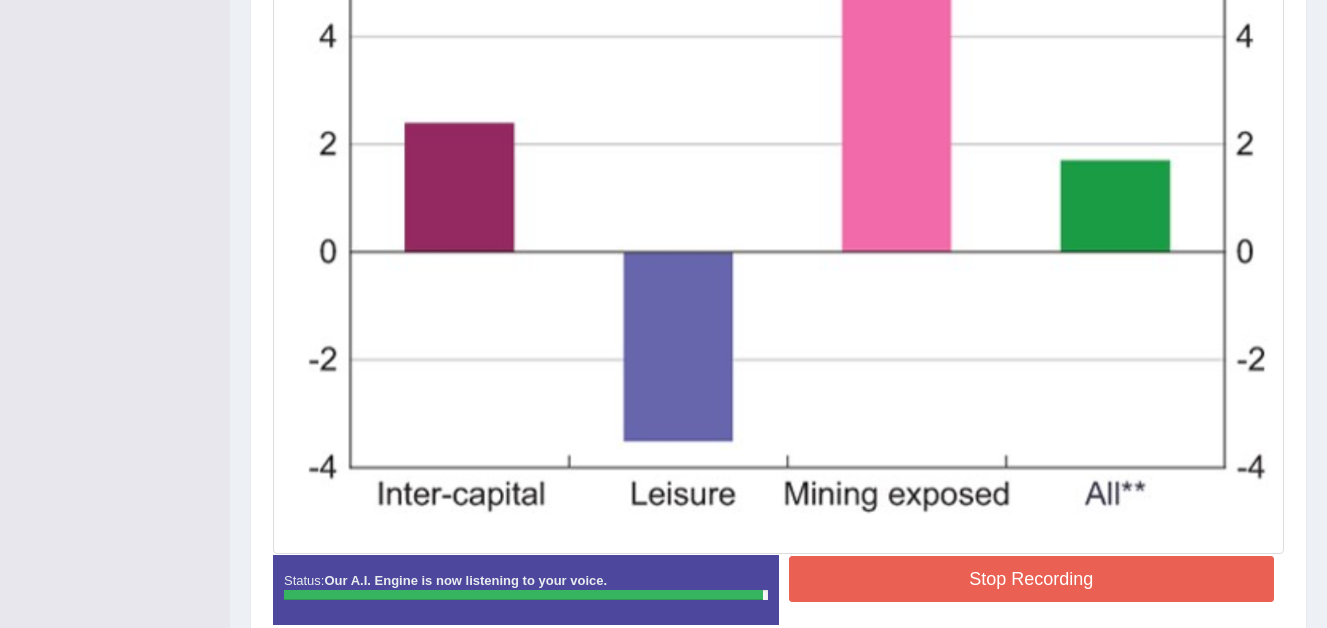 scroll, scrollTop: 662, scrollLeft: 0, axis: vertical 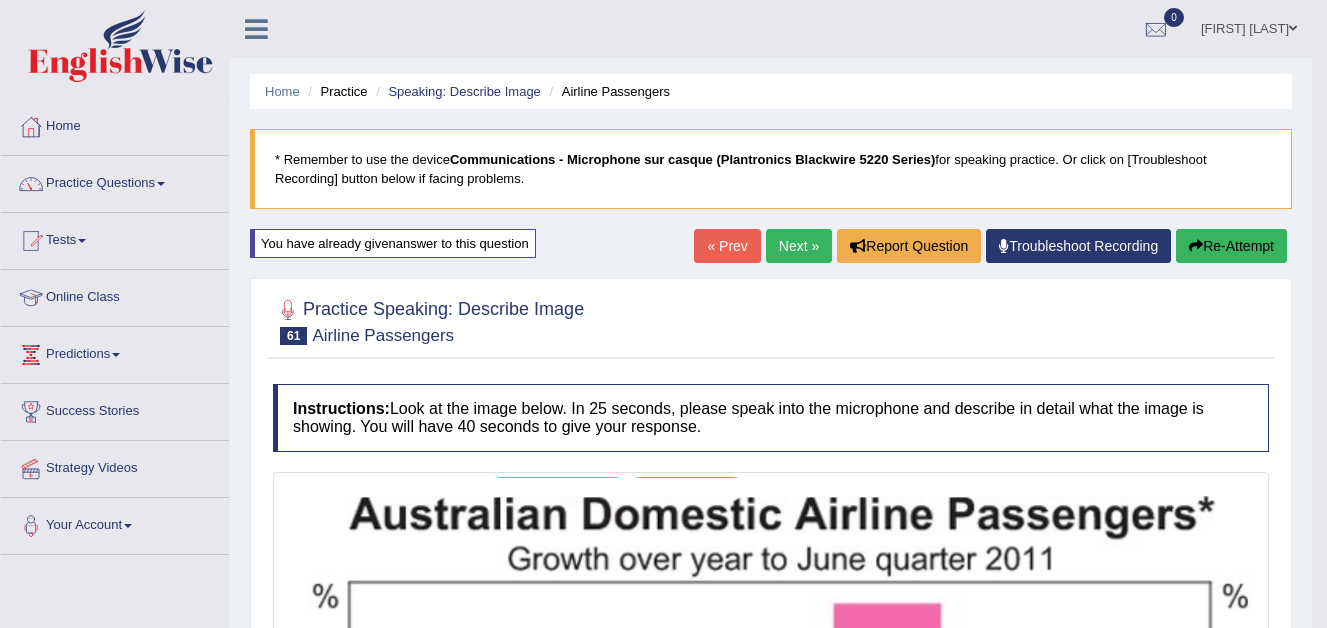 click on "Next »" at bounding box center (799, 246) 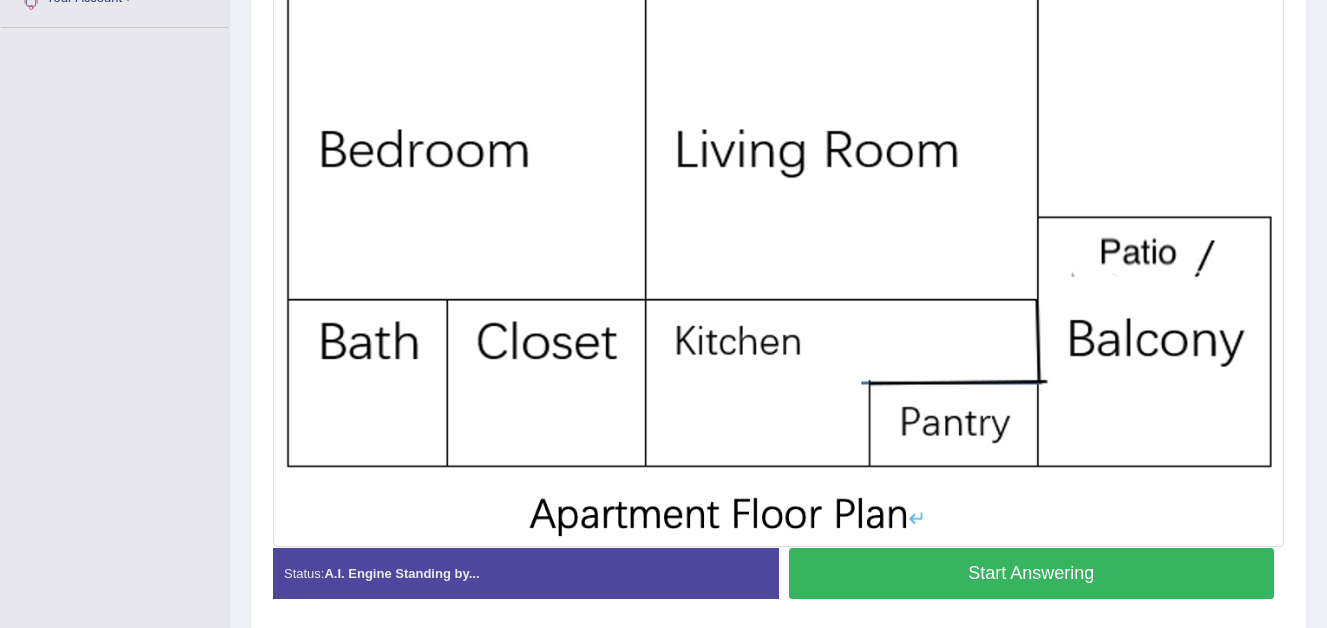scroll, scrollTop: 527, scrollLeft: 0, axis: vertical 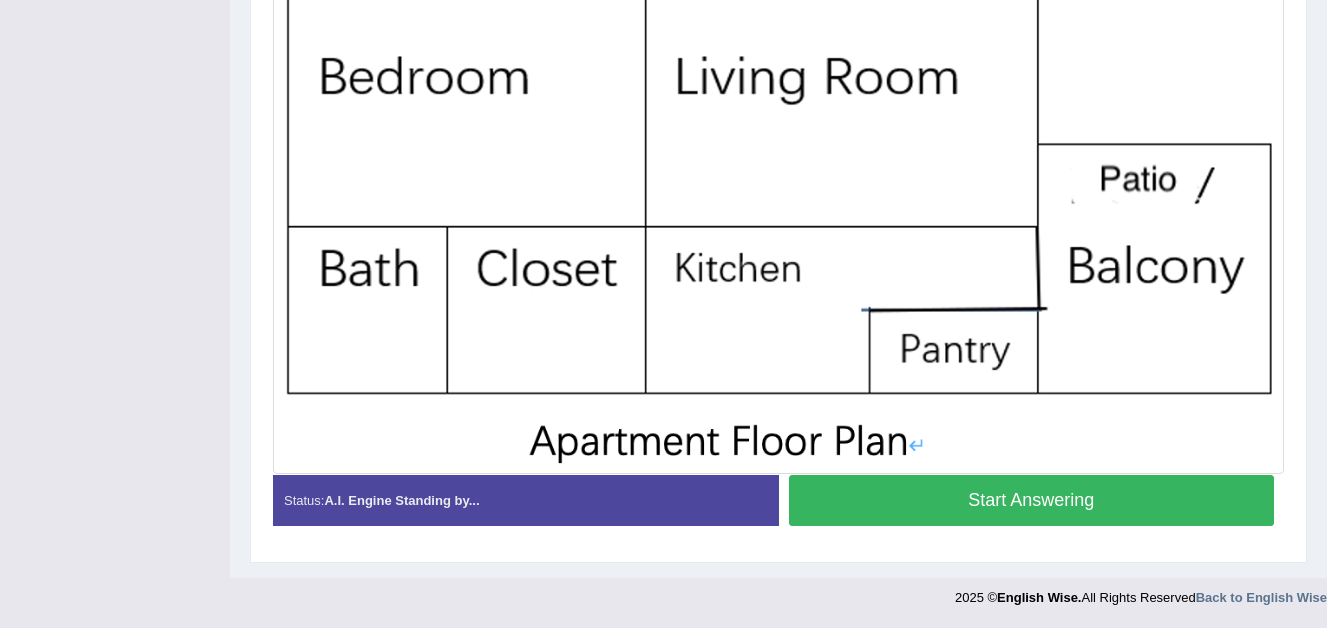 click on "Start Answering" at bounding box center (1032, 500) 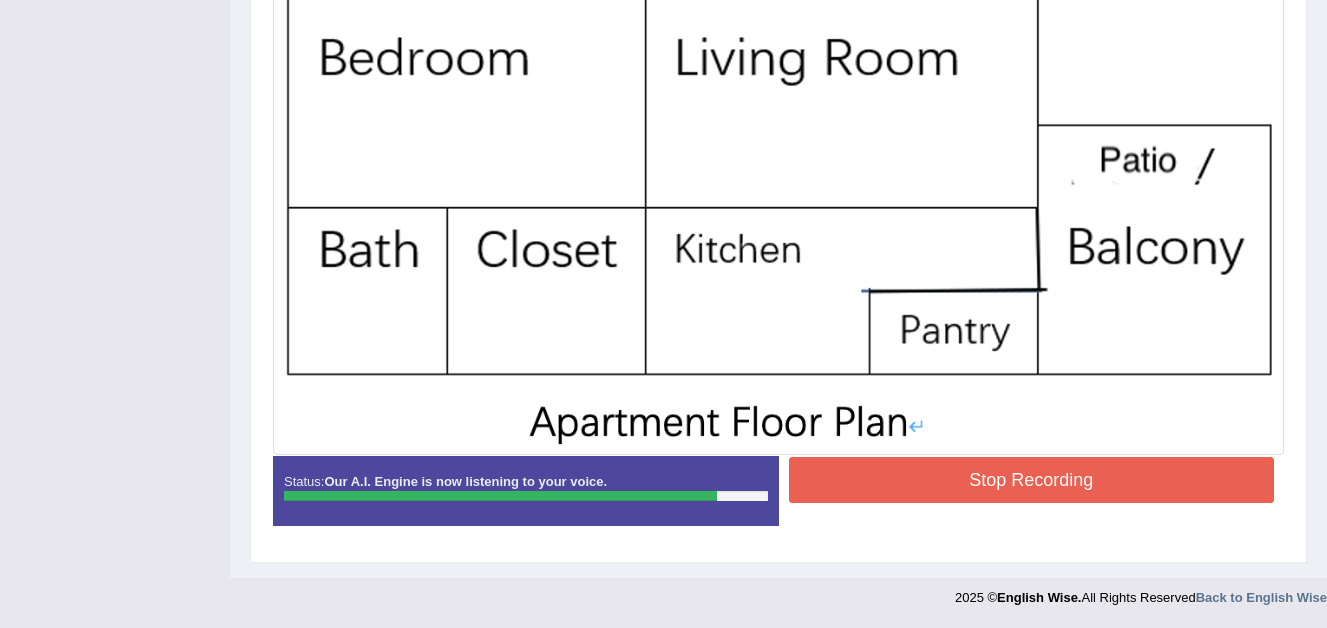 scroll, scrollTop: 519, scrollLeft: 0, axis: vertical 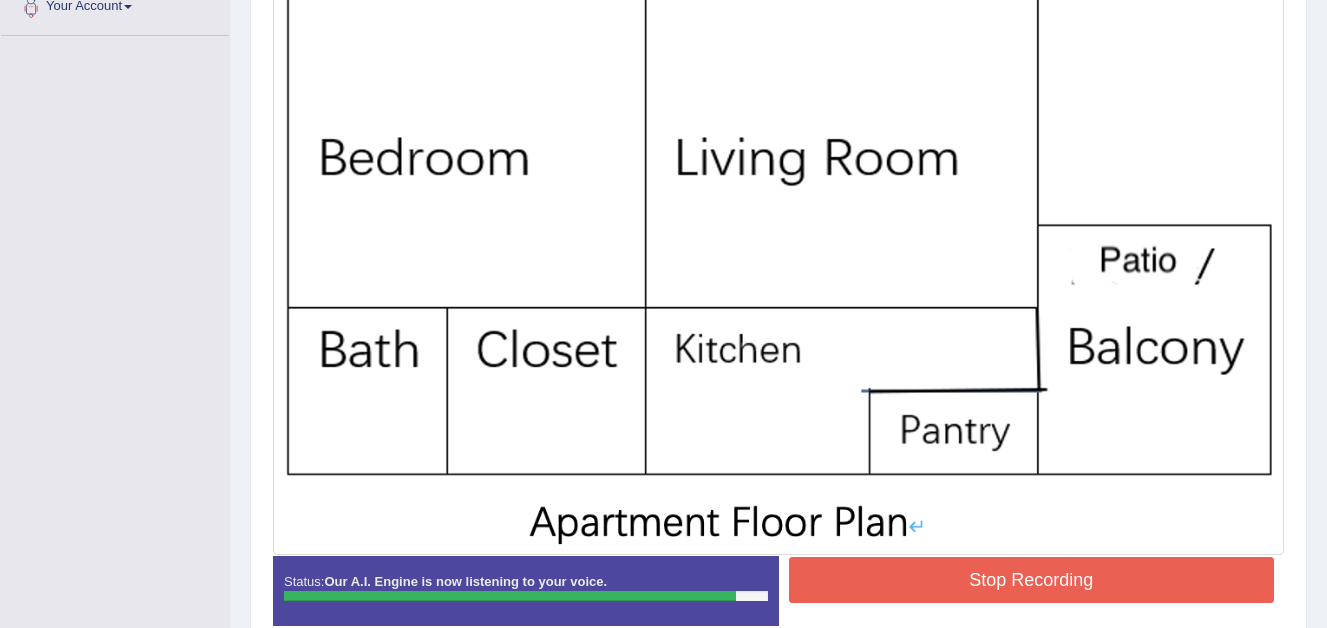 click on "Stop Recording" at bounding box center (1032, 580) 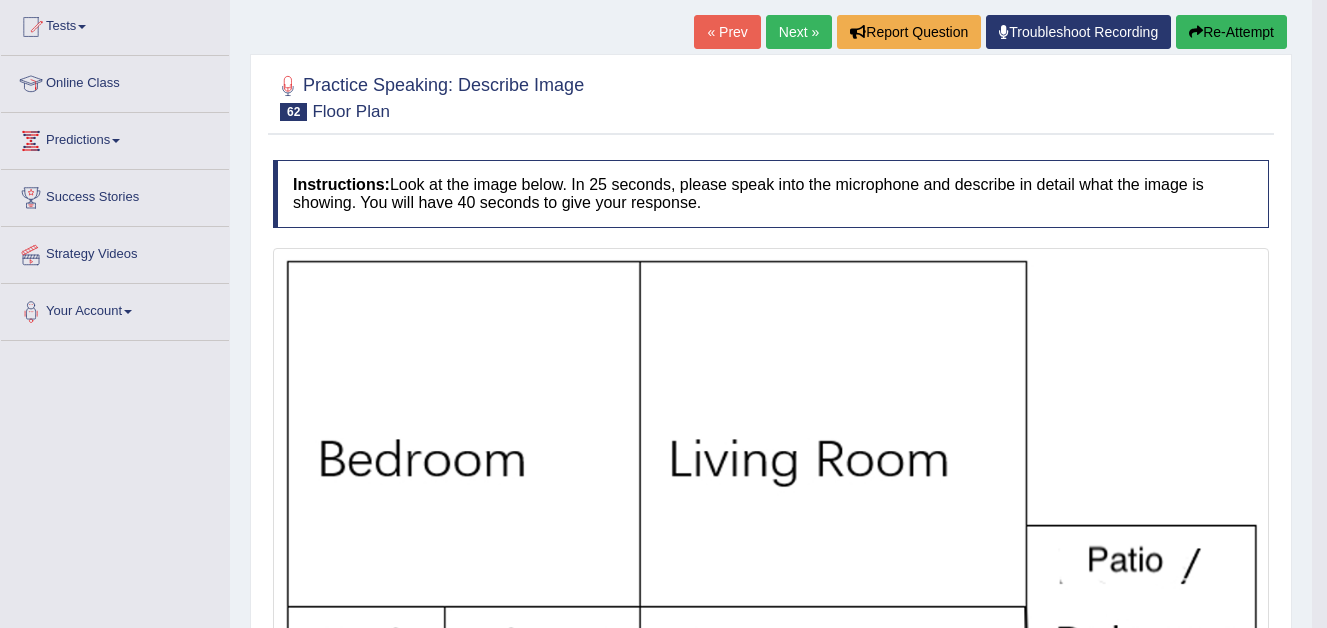 scroll, scrollTop: 0, scrollLeft: 0, axis: both 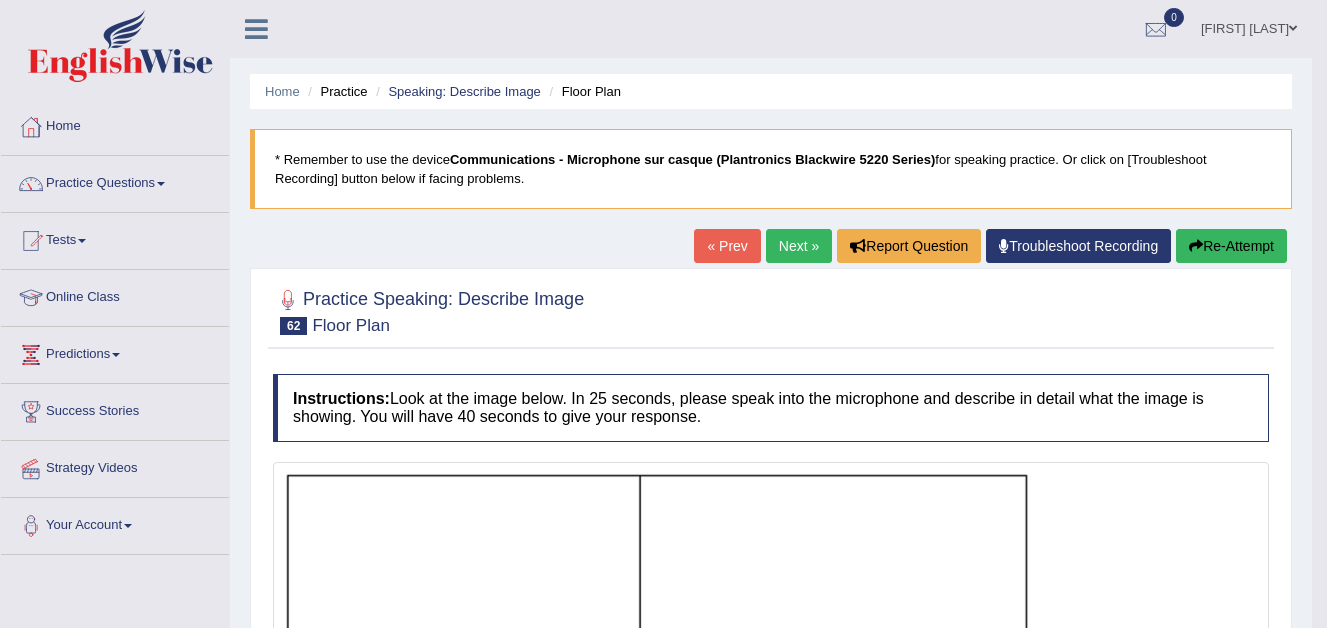click on "Re-Attempt" at bounding box center [1231, 246] 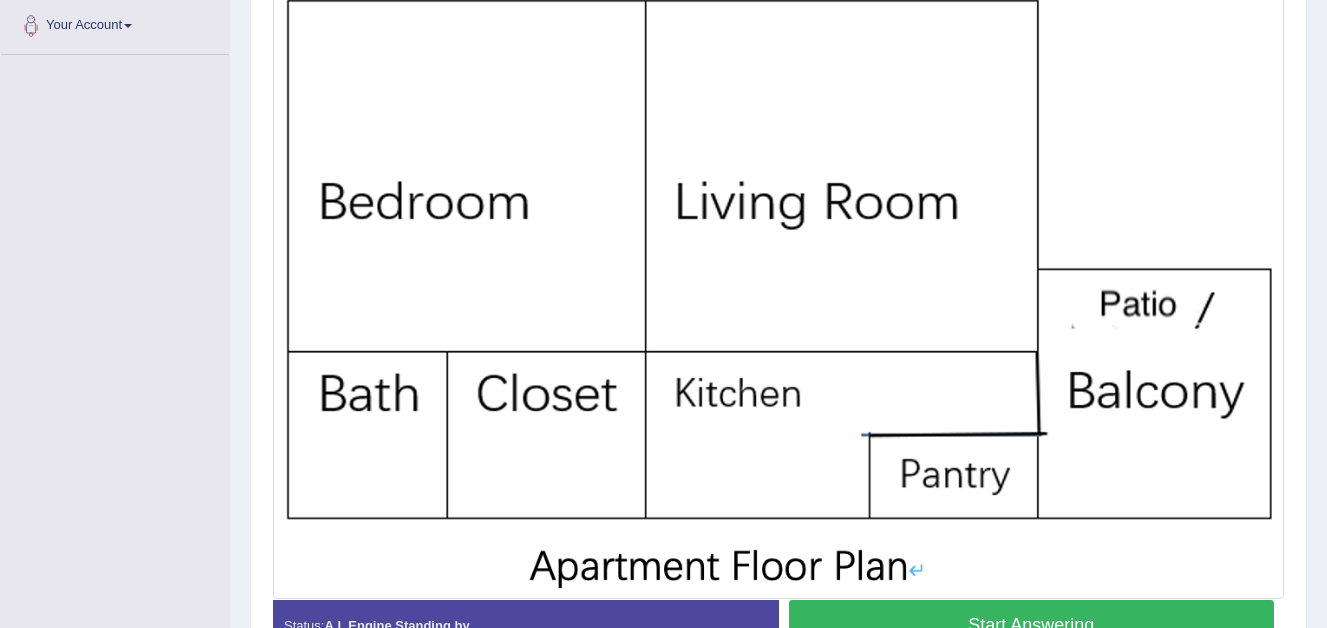 scroll, scrollTop: 625, scrollLeft: 0, axis: vertical 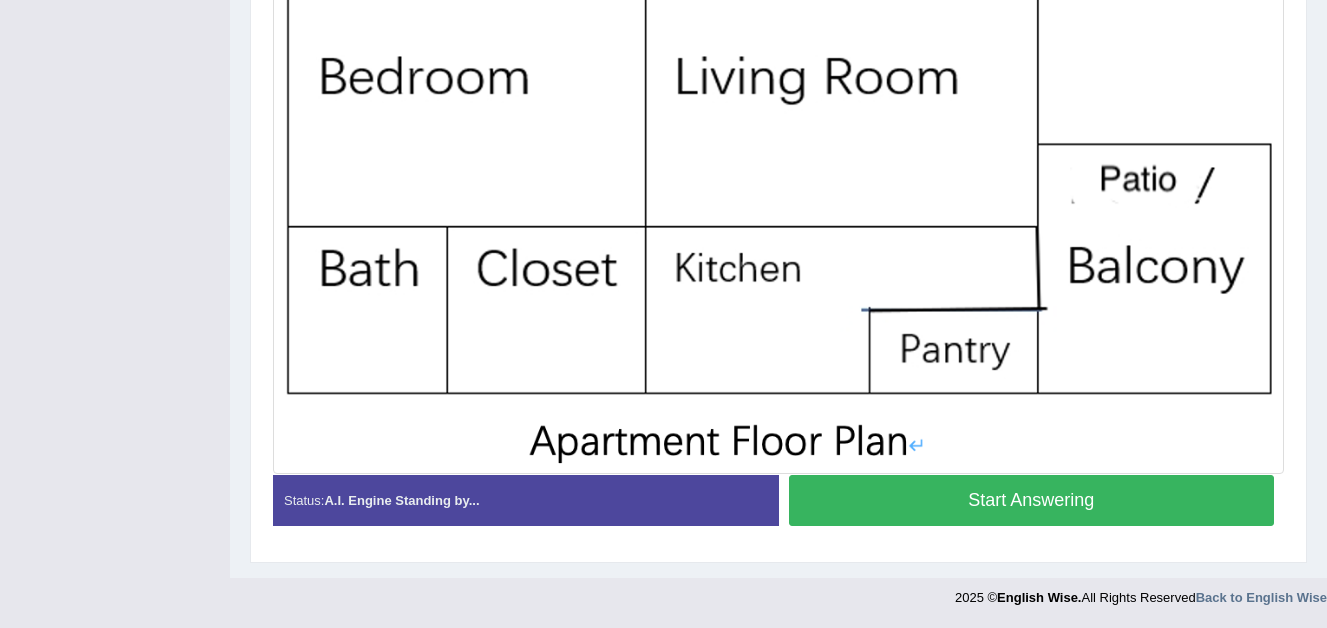 click on "Start Answering" at bounding box center (1032, 500) 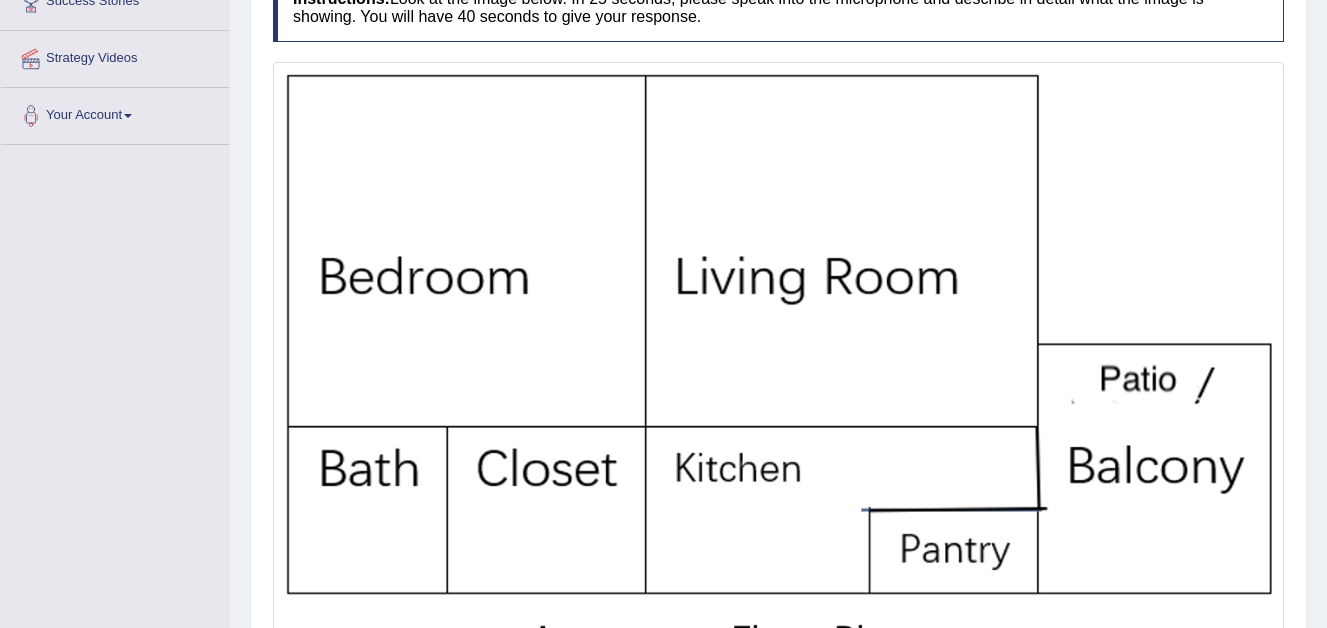 scroll, scrollTop: 510, scrollLeft: 0, axis: vertical 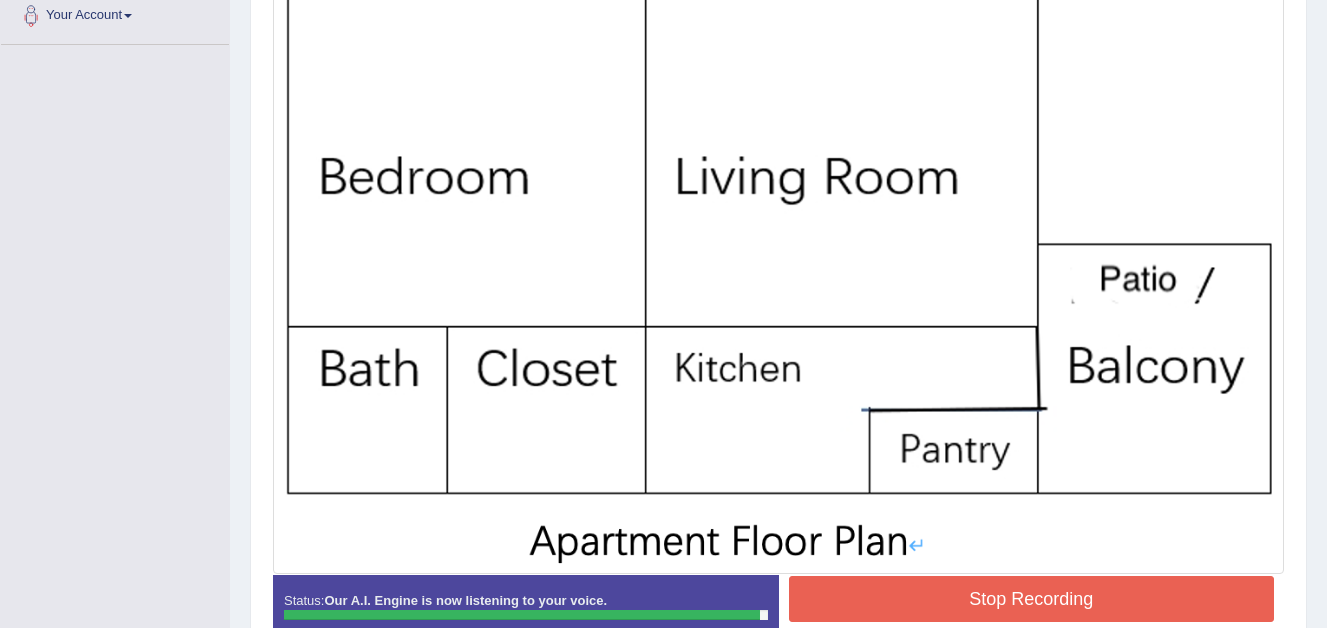click on "Stop Recording" at bounding box center (1032, 599) 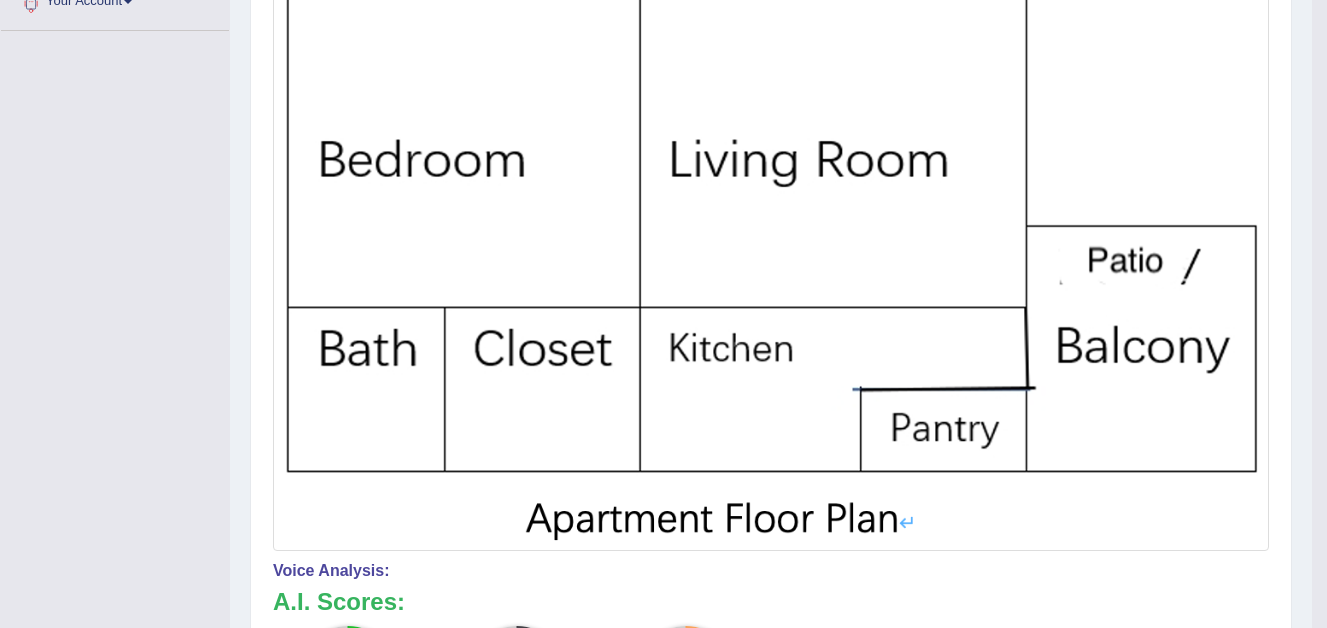 scroll, scrollTop: 124, scrollLeft: 0, axis: vertical 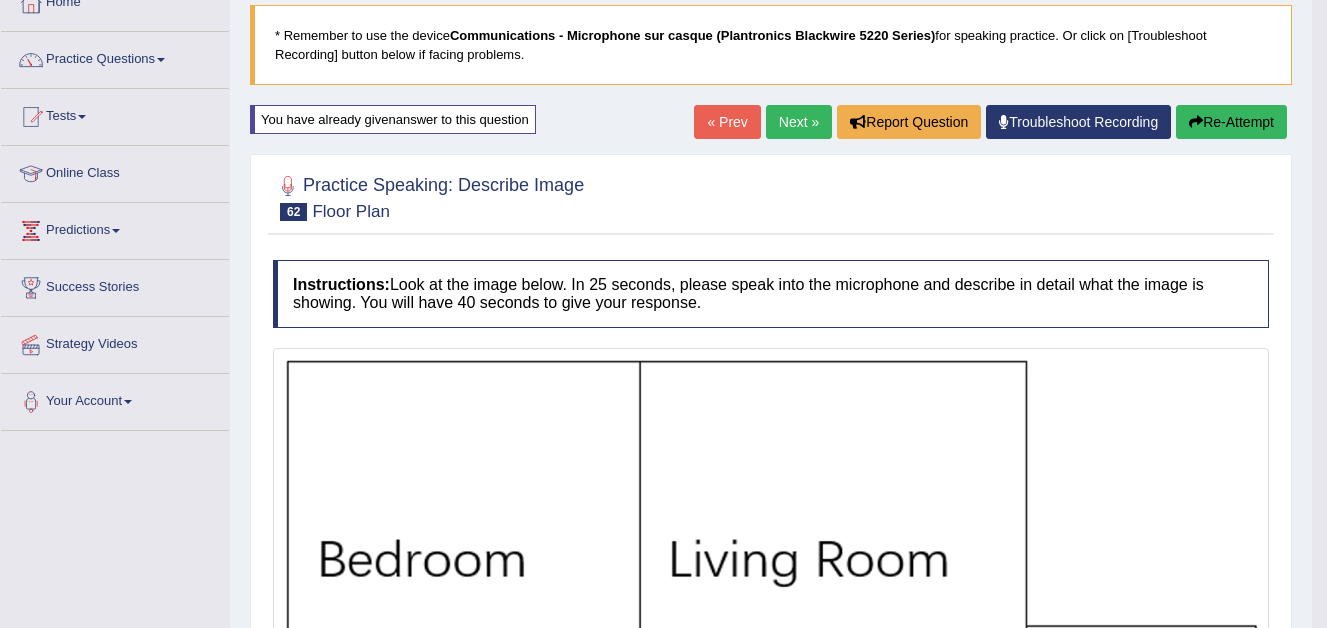 click on "Next »" at bounding box center (799, 122) 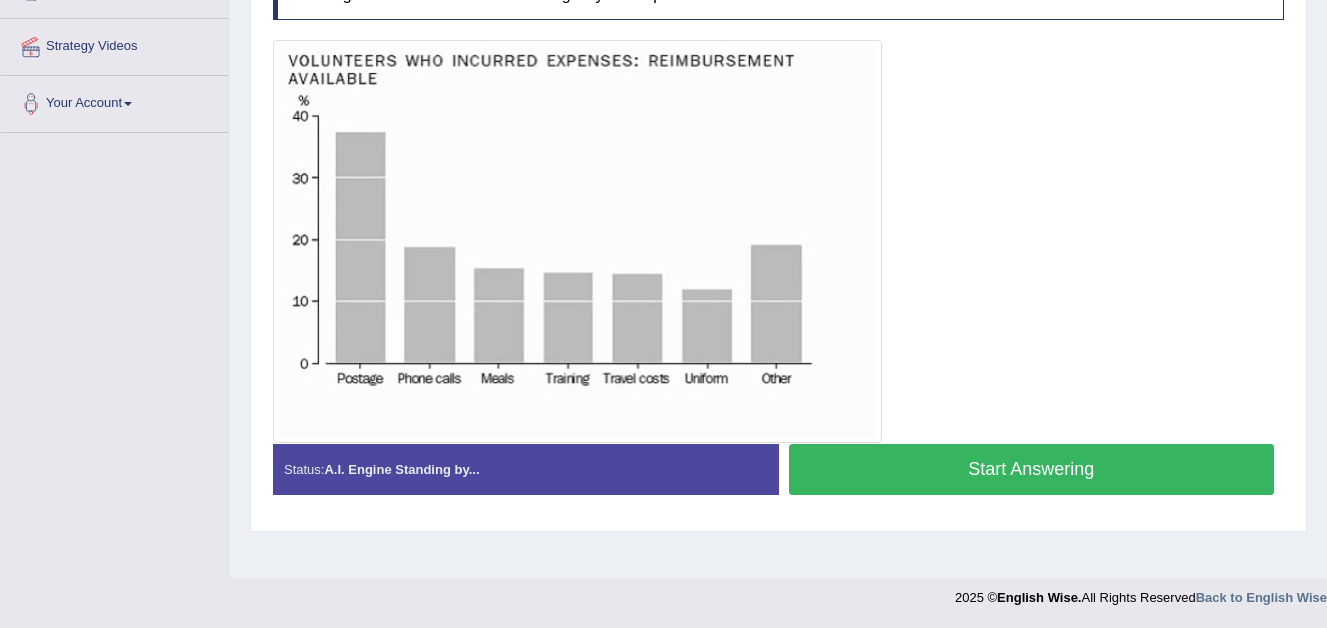 scroll, scrollTop: 322, scrollLeft: 0, axis: vertical 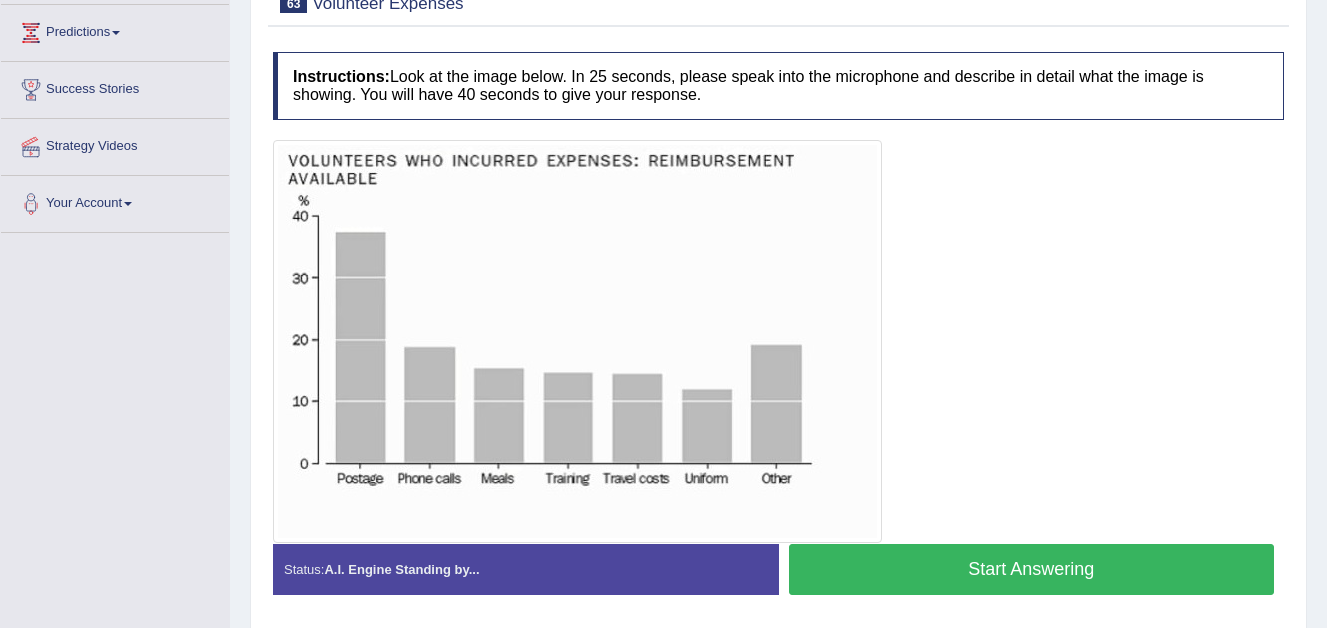 click on "Start Answering" at bounding box center [1032, 569] 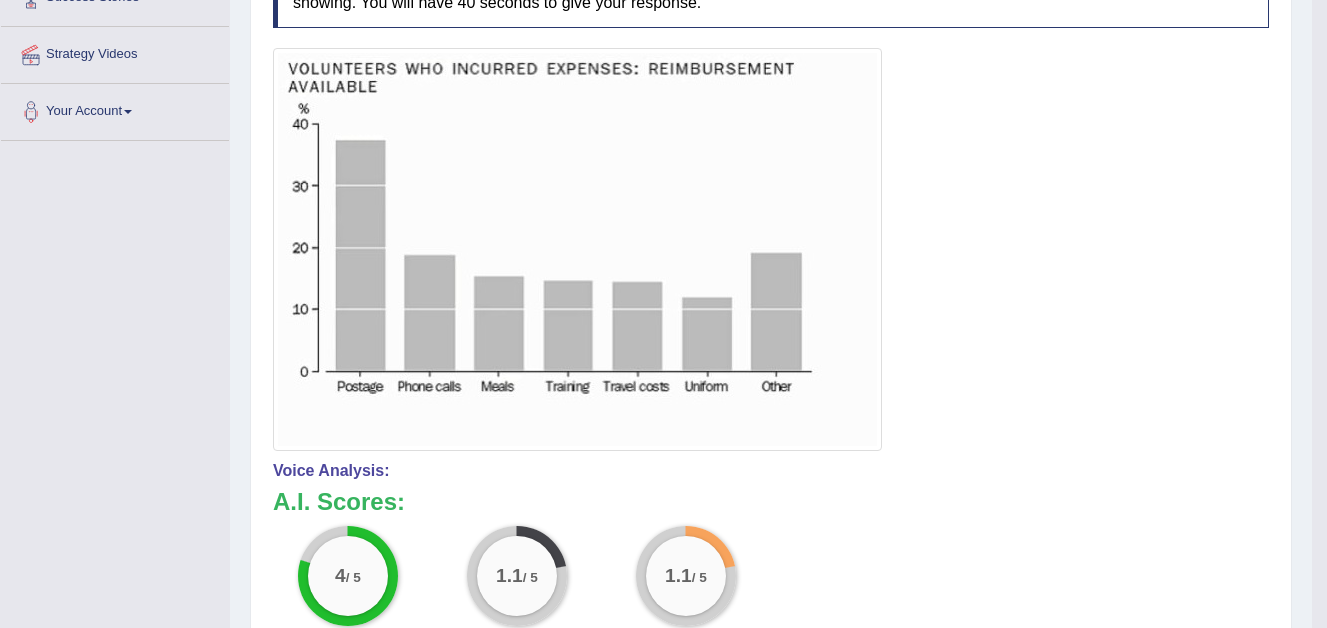 scroll, scrollTop: 114, scrollLeft: 0, axis: vertical 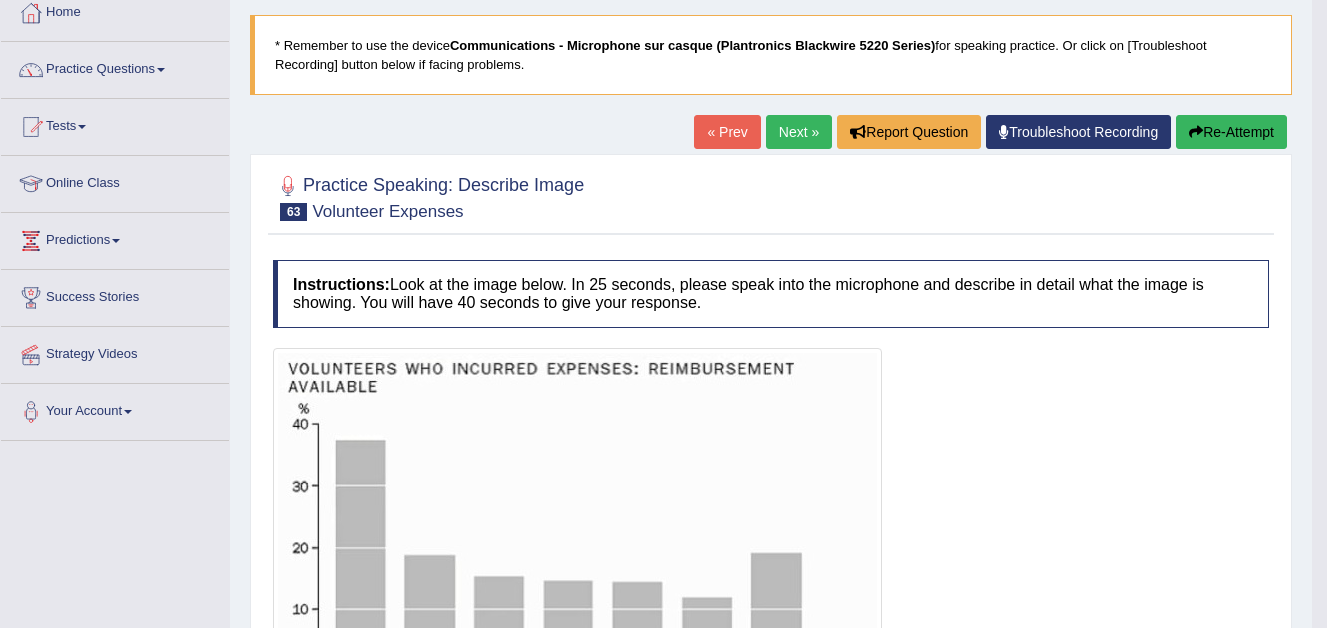 click on "Re-Attempt" at bounding box center [1231, 132] 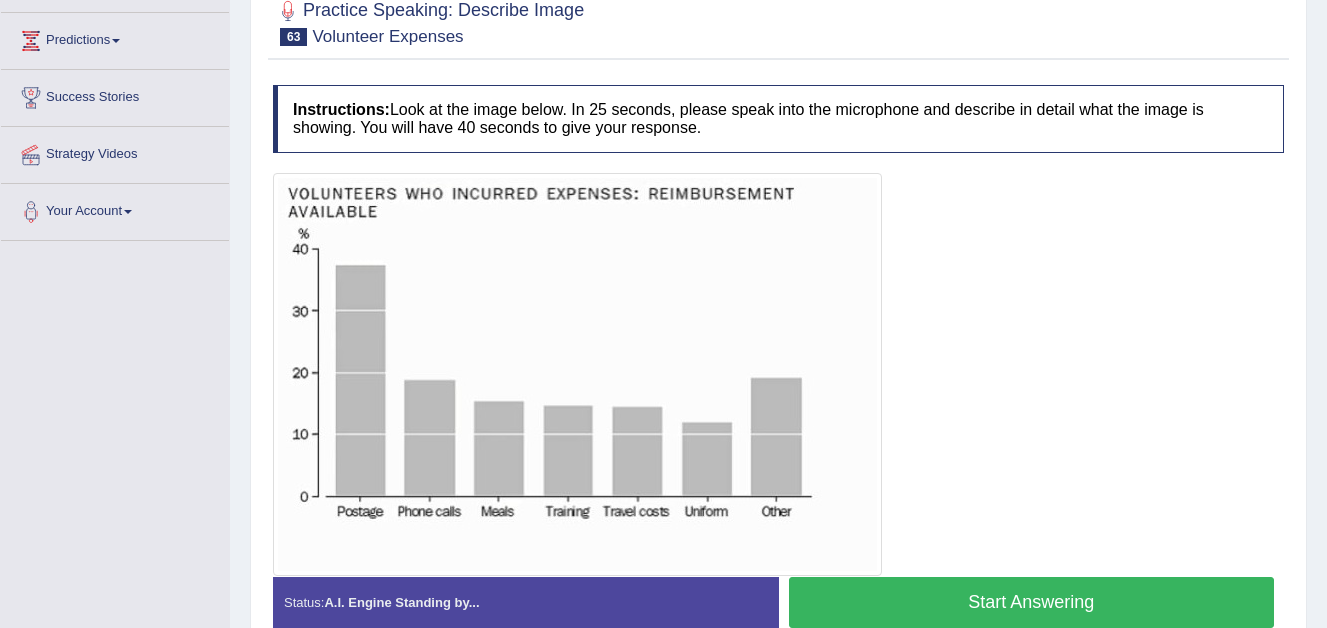 scroll, scrollTop: 314, scrollLeft: 0, axis: vertical 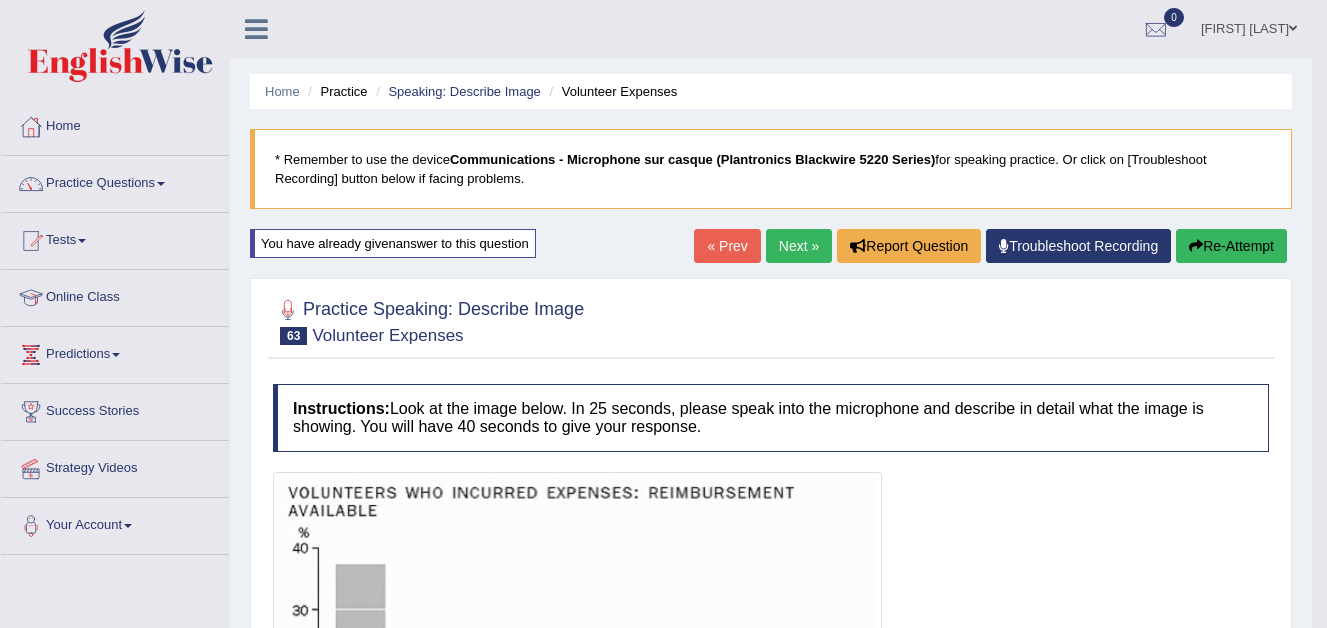 click on "Re-Attempt" at bounding box center [1231, 246] 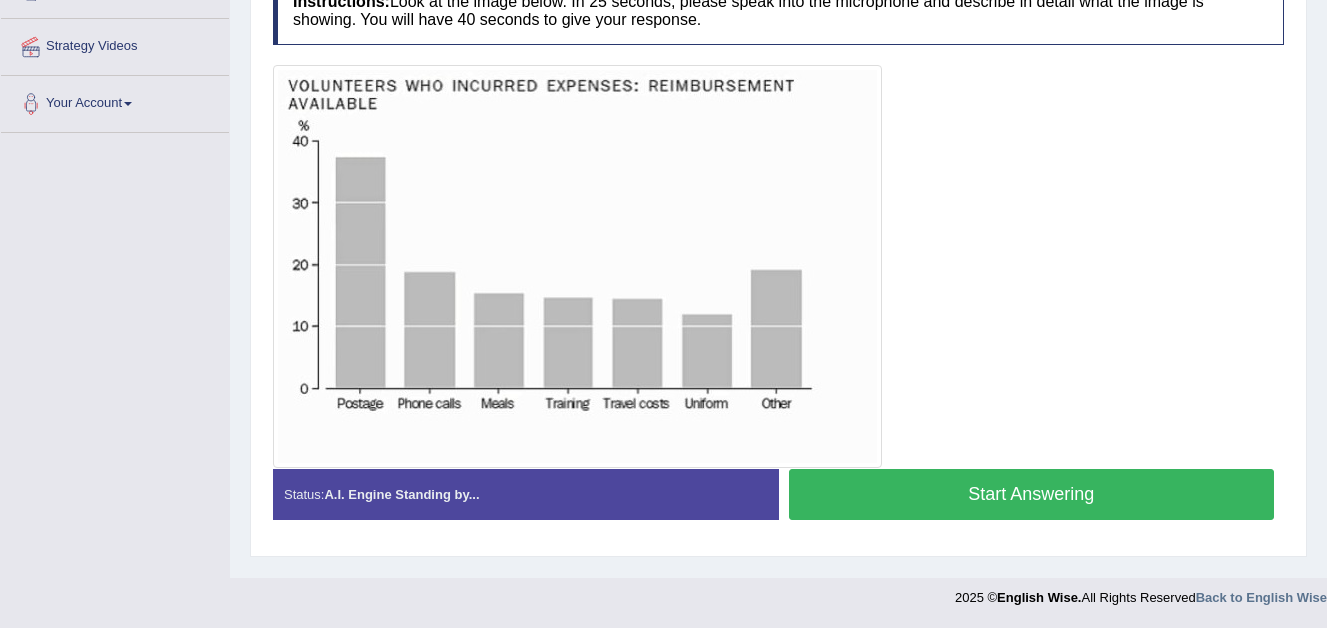 scroll, scrollTop: 422, scrollLeft: 0, axis: vertical 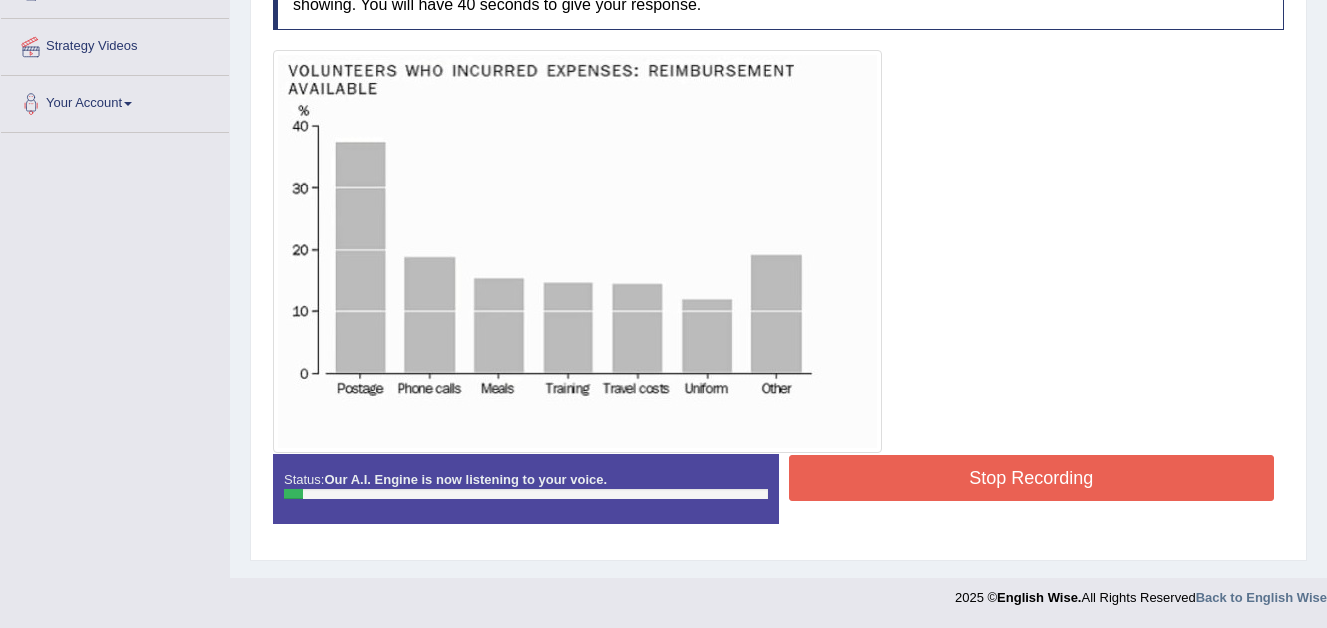 click on "Stop Recording" at bounding box center [1032, 478] 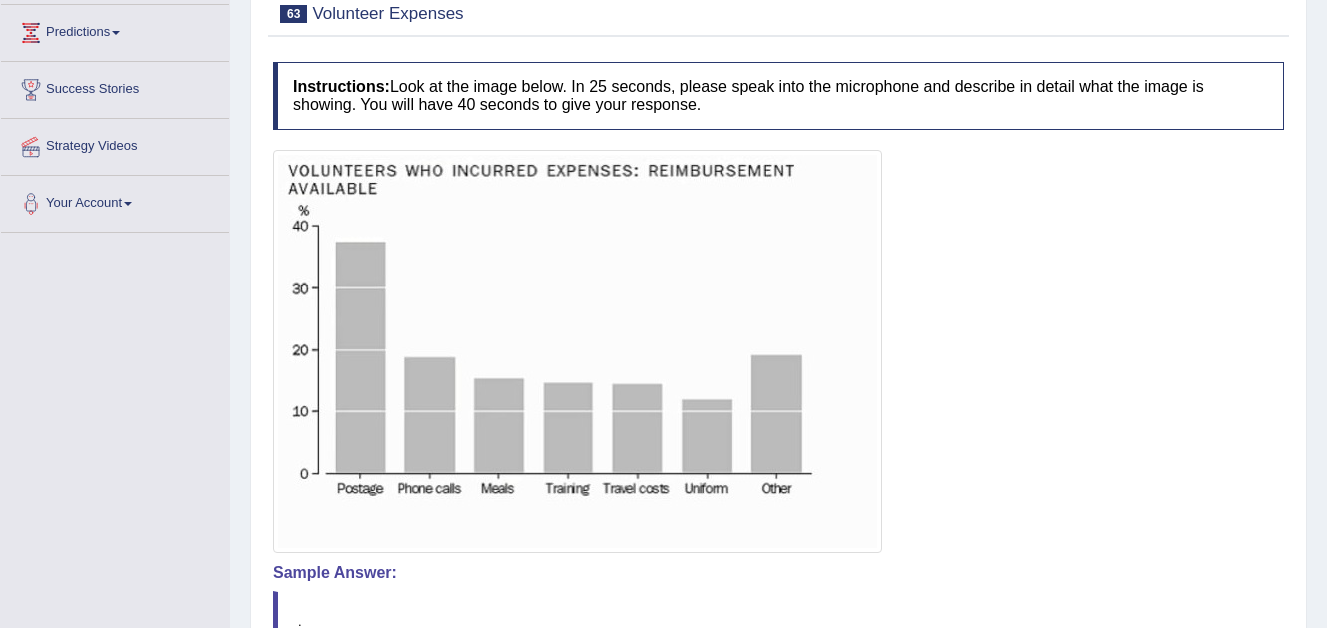 scroll, scrollTop: 539, scrollLeft: 0, axis: vertical 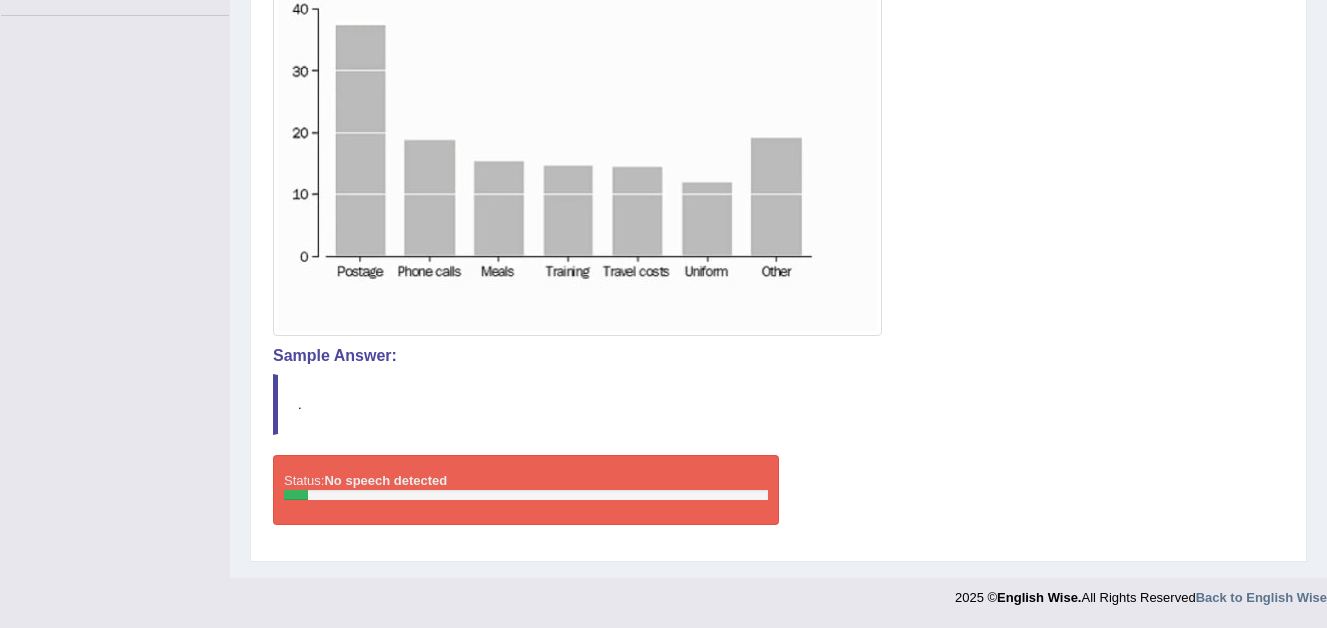 click on "Status:  No speech detected" at bounding box center [526, 490] 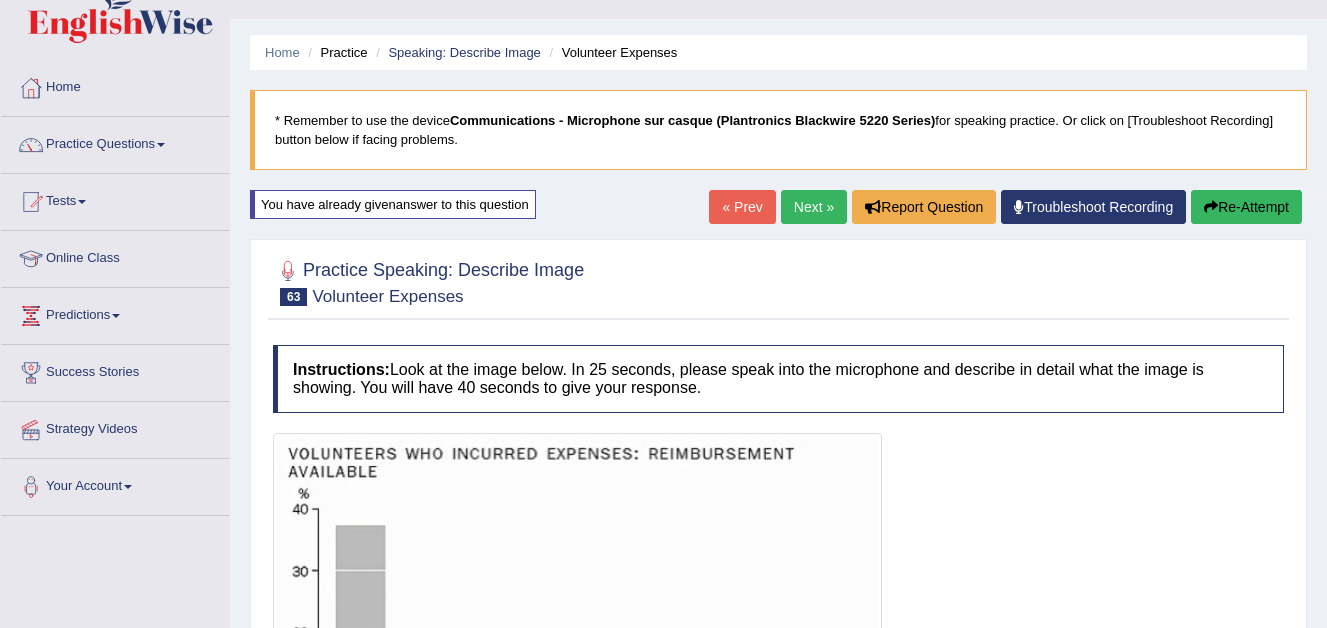 scroll, scrollTop: 0, scrollLeft: 0, axis: both 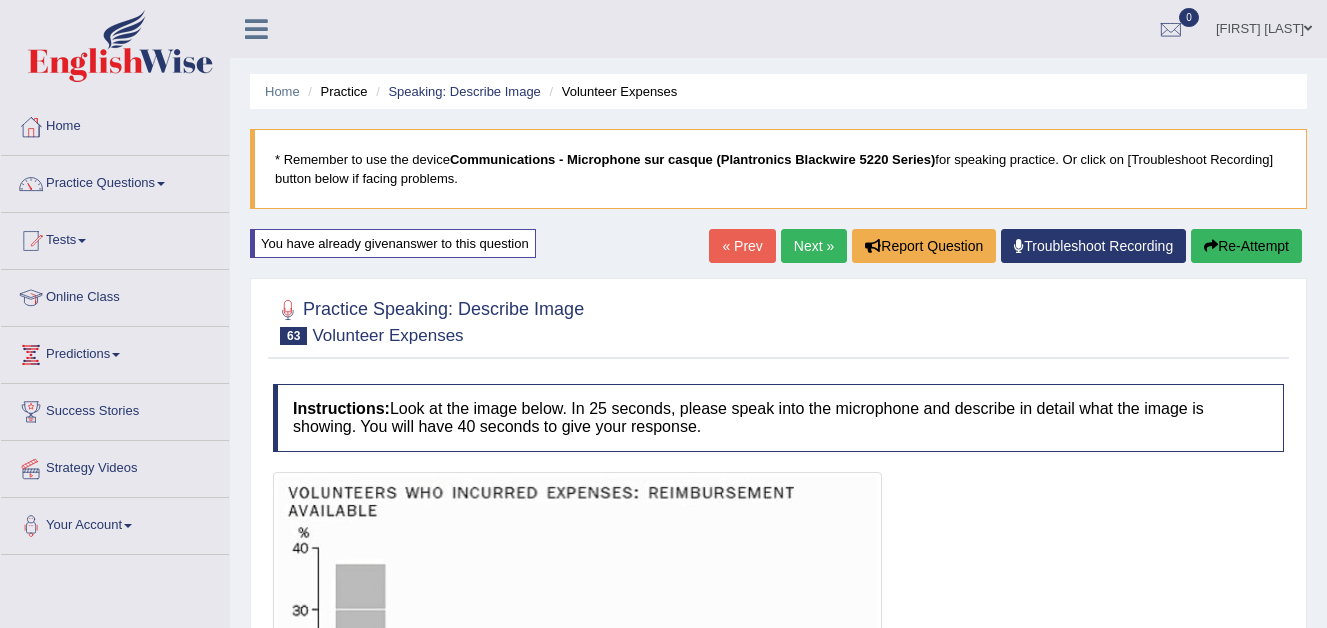 click on "Next »" at bounding box center [814, 246] 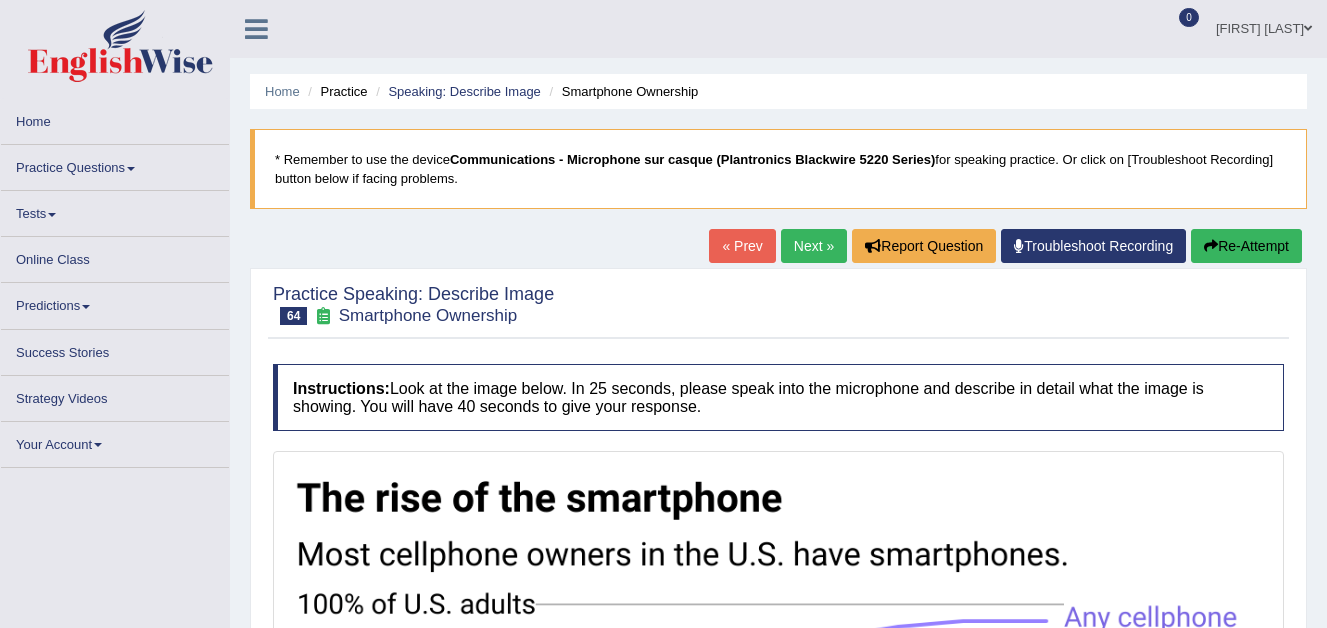 scroll, scrollTop: 0, scrollLeft: 0, axis: both 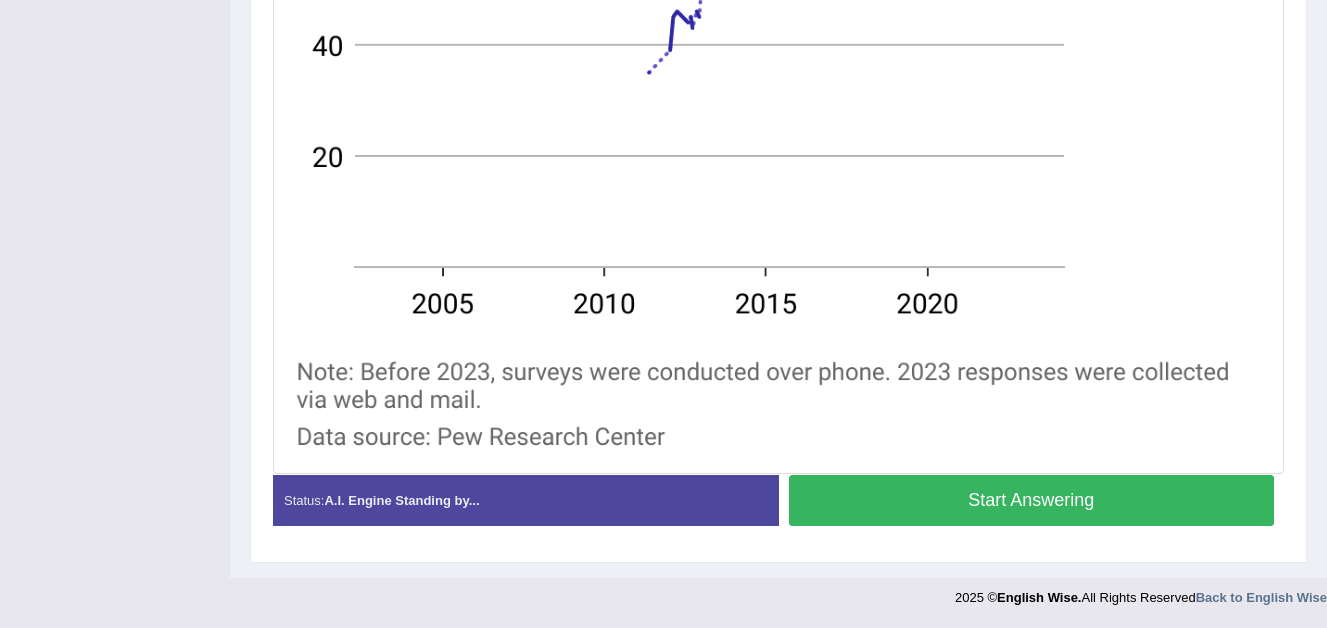 click on "Start Answering" at bounding box center (1032, 500) 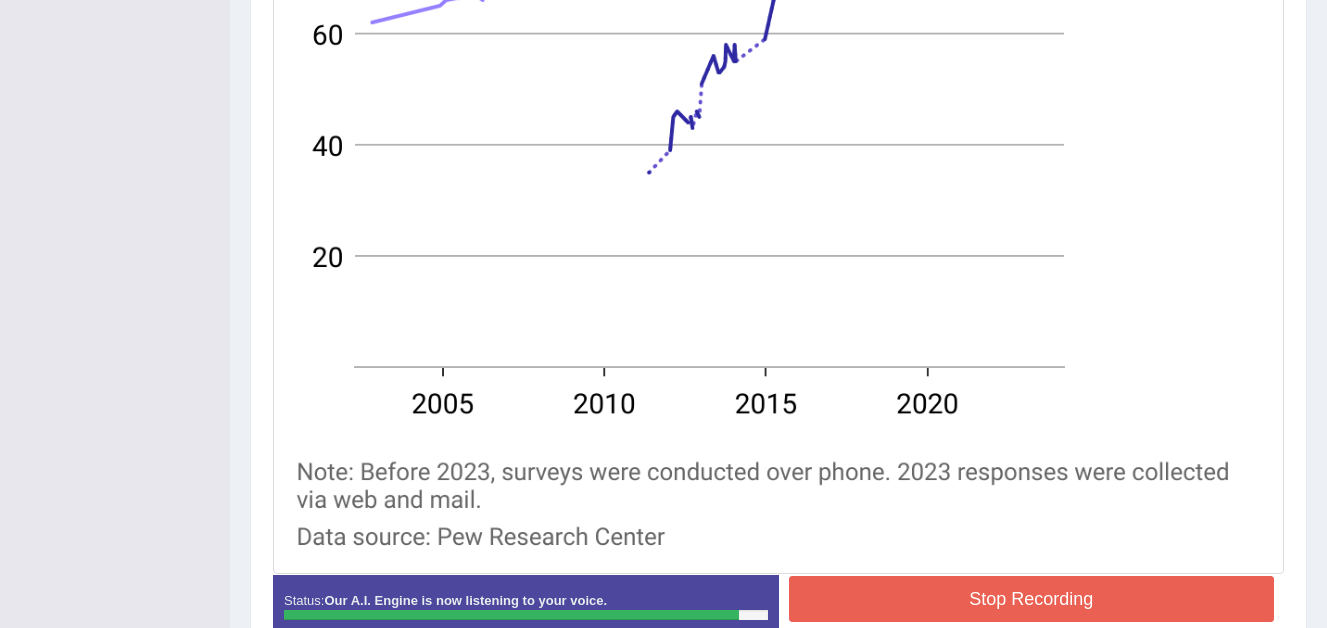 scroll, scrollTop: 923, scrollLeft: 0, axis: vertical 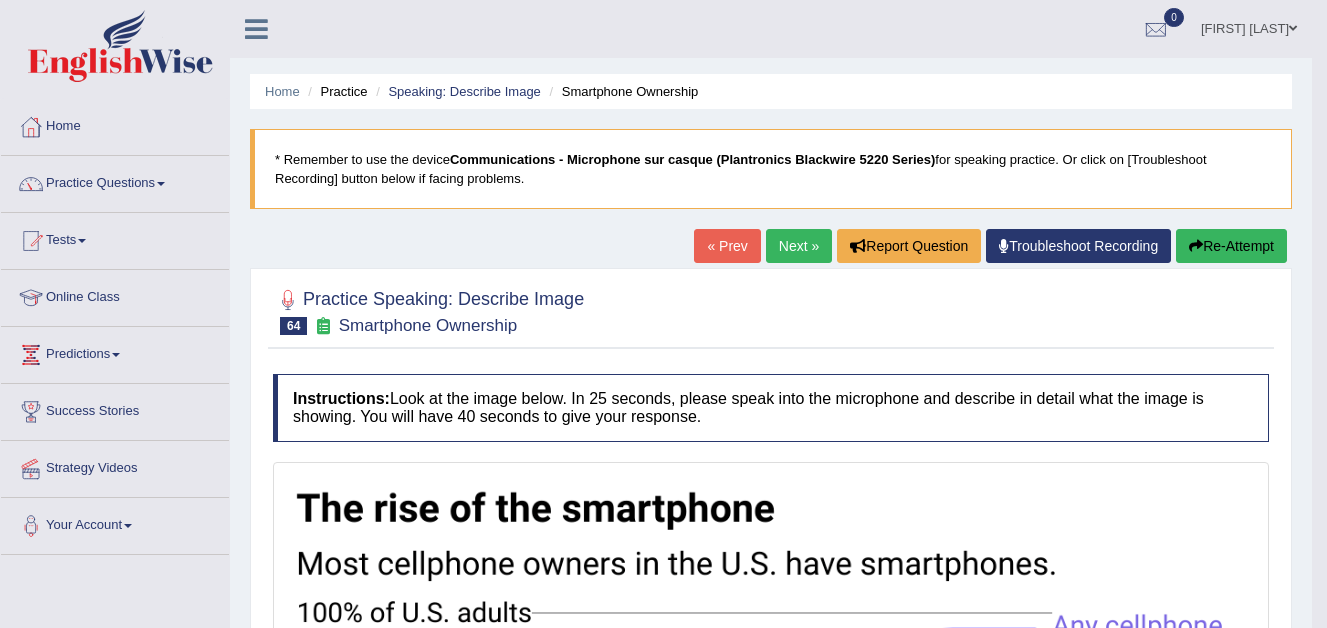click on "Next »" at bounding box center (799, 246) 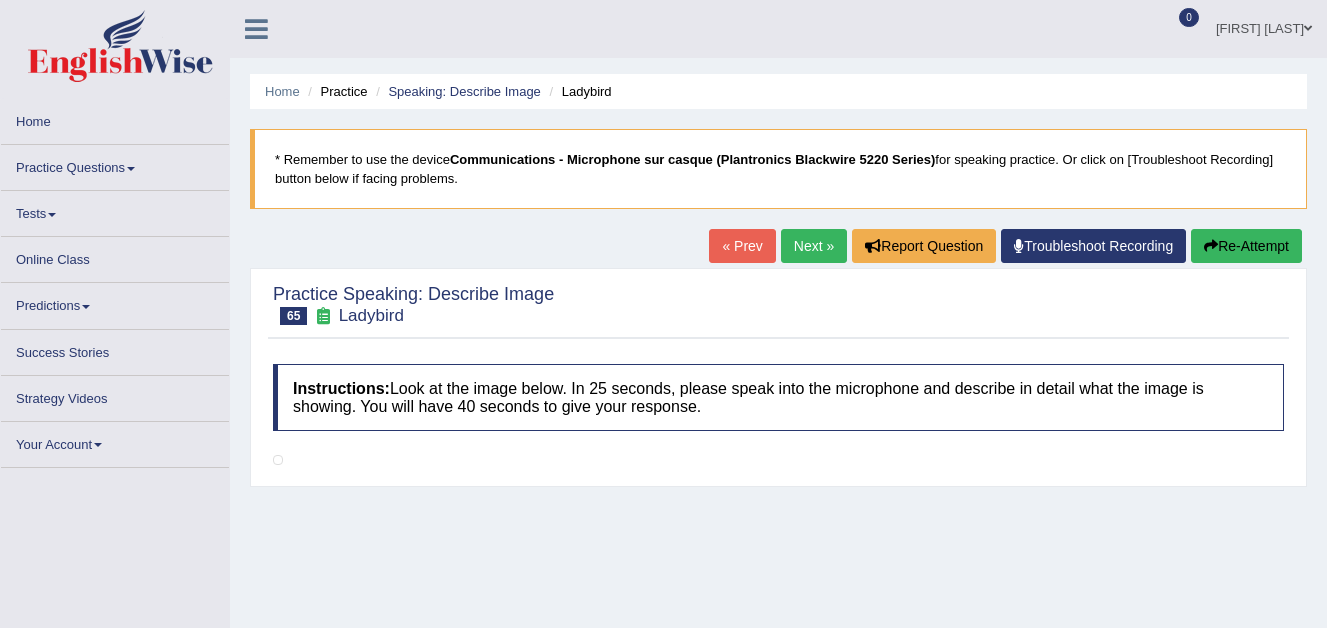 scroll, scrollTop: 0, scrollLeft: 0, axis: both 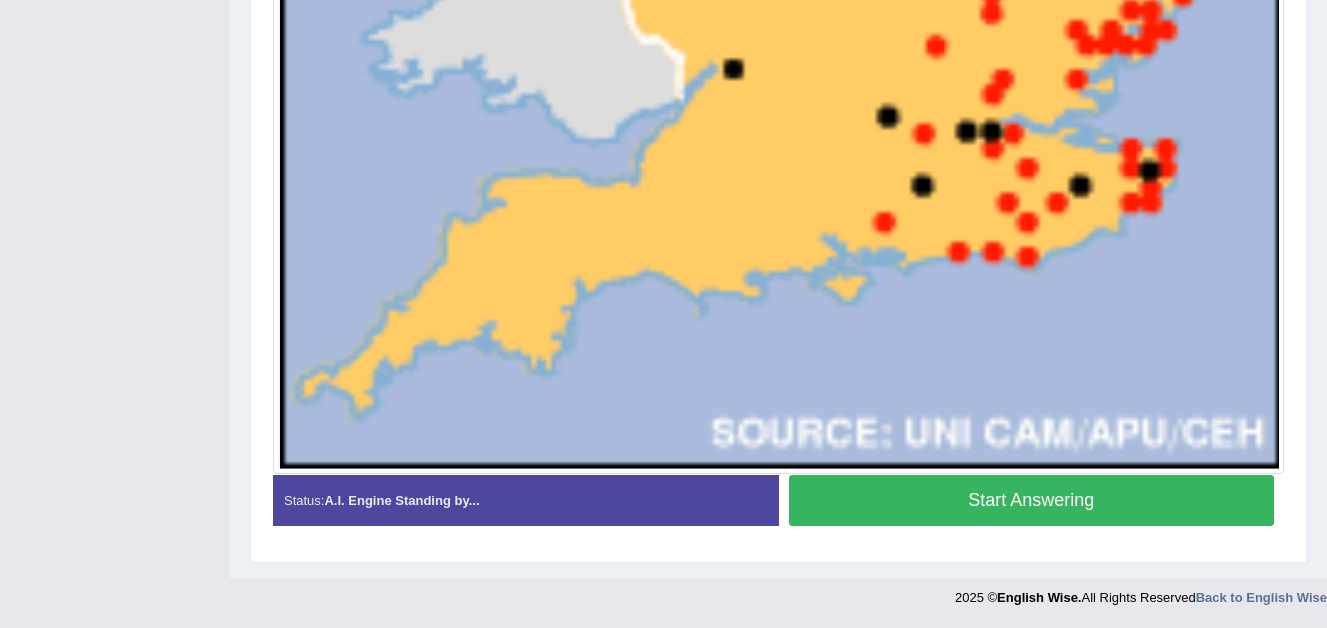 click on "Start Answering" at bounding box center [1032, 500] 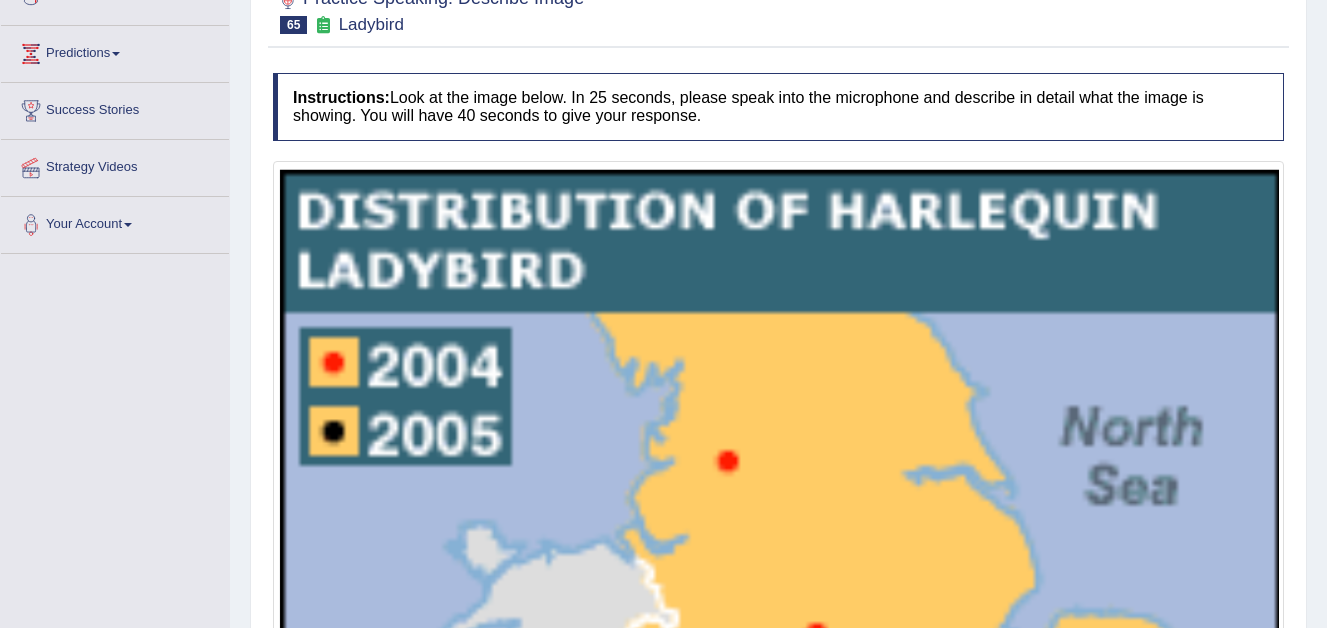 scroll, scrollTop: 201, scrollLeft: 0, axis: vertical 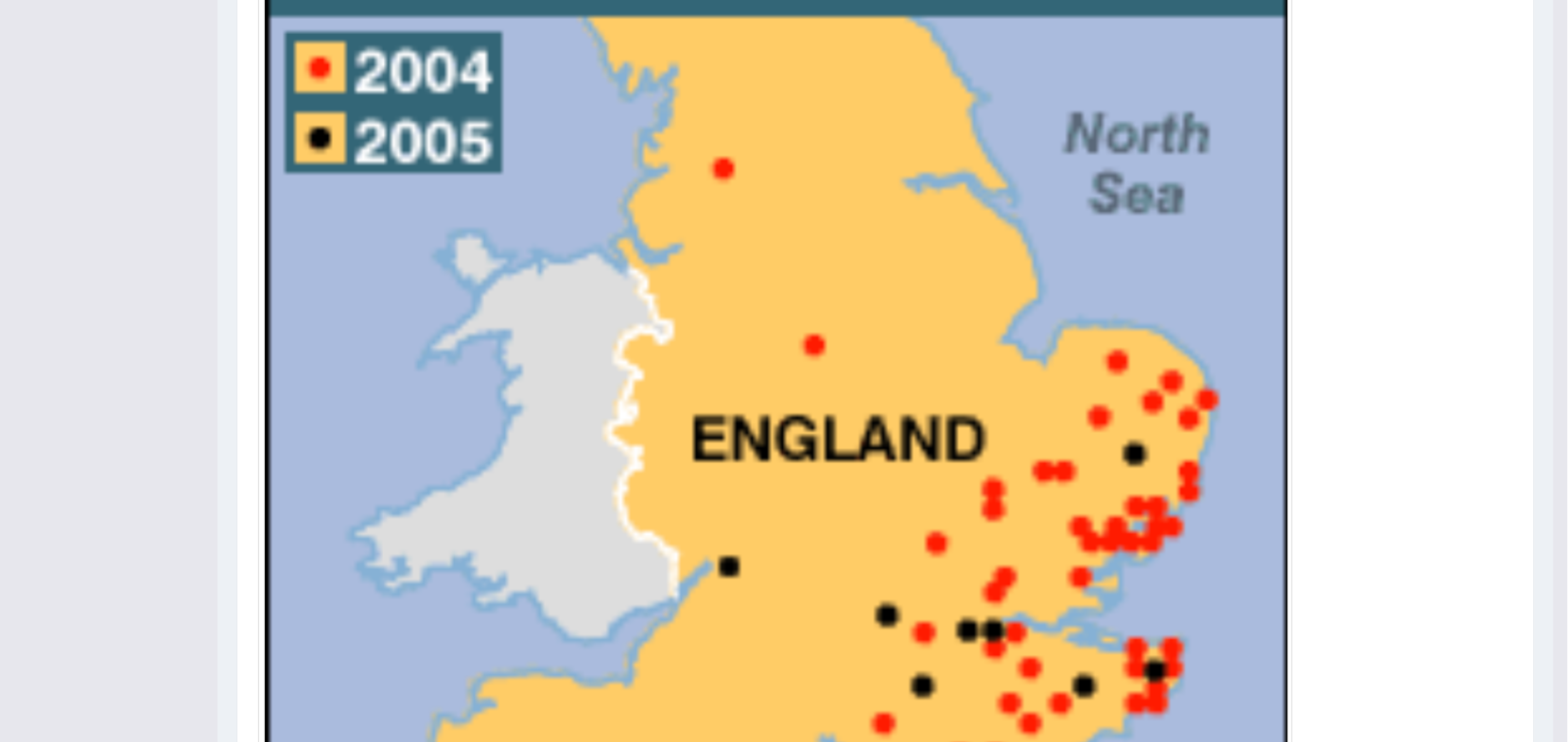 drag, startPoint x: 1234, startPoint y: 2, endPoint x: 679, endPoint y: 523, distance: 761.23 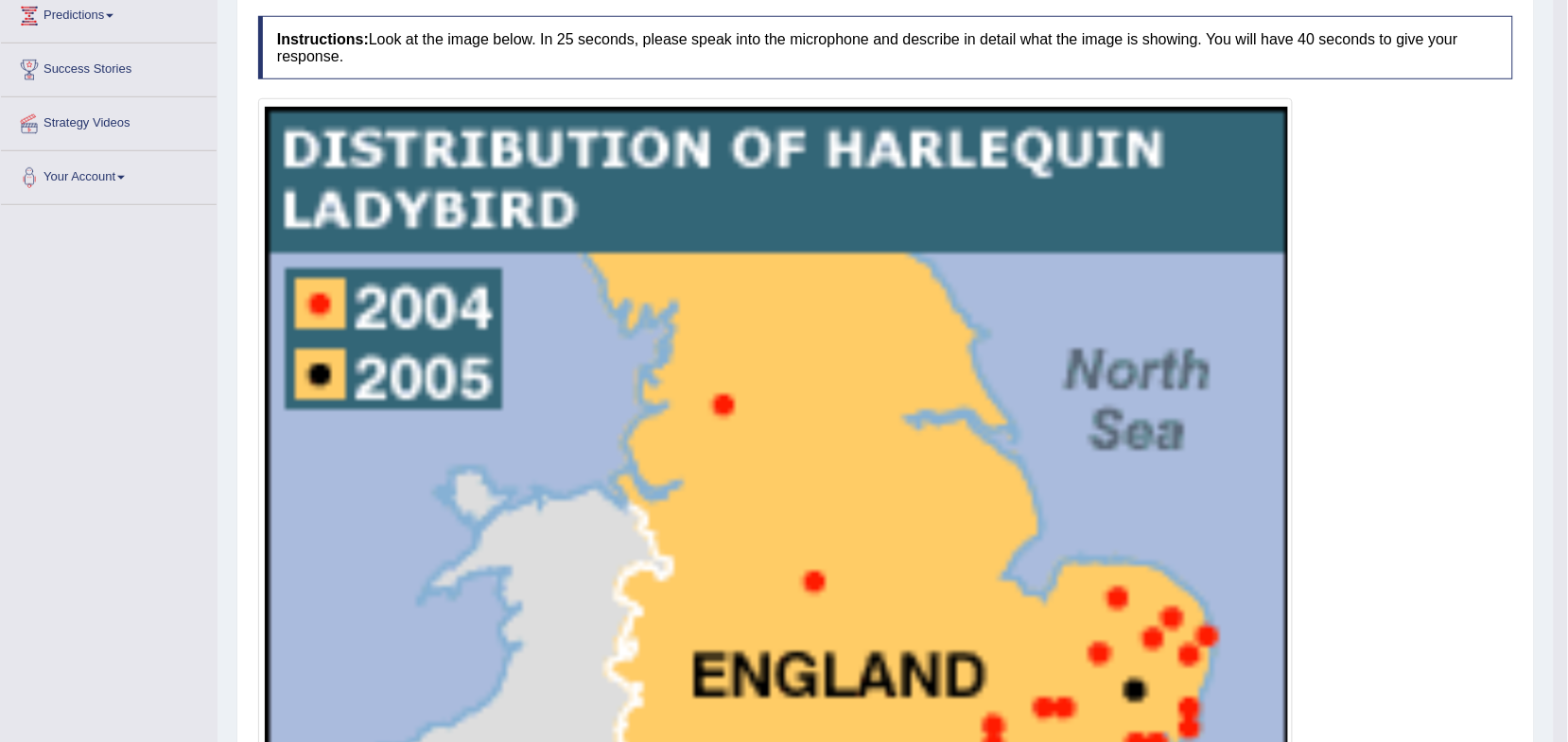 scroll, scrollTop: 201, scrollLeft: 0, axis: vertical 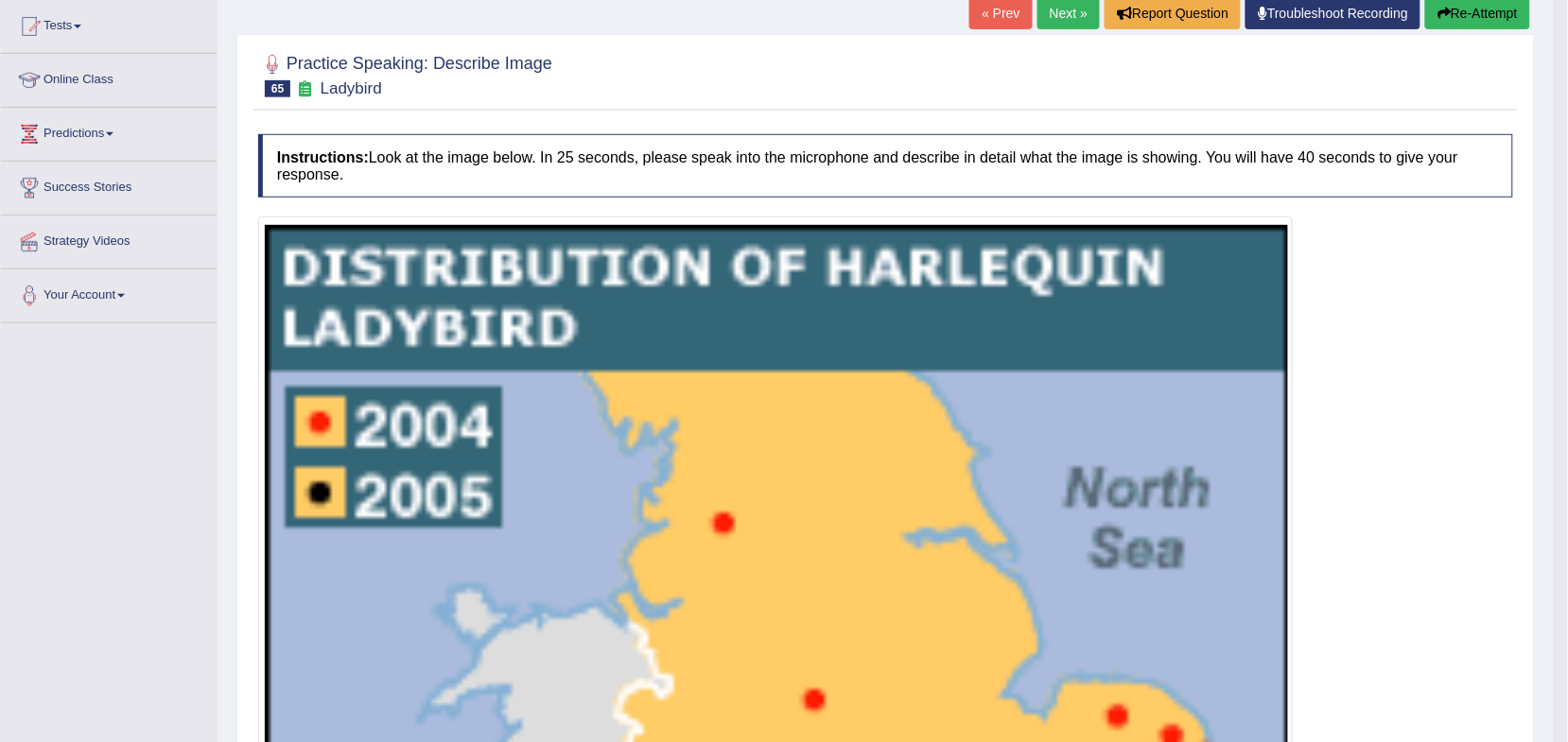 click on "Re-Attempt" at bounding box center (1477, 13) 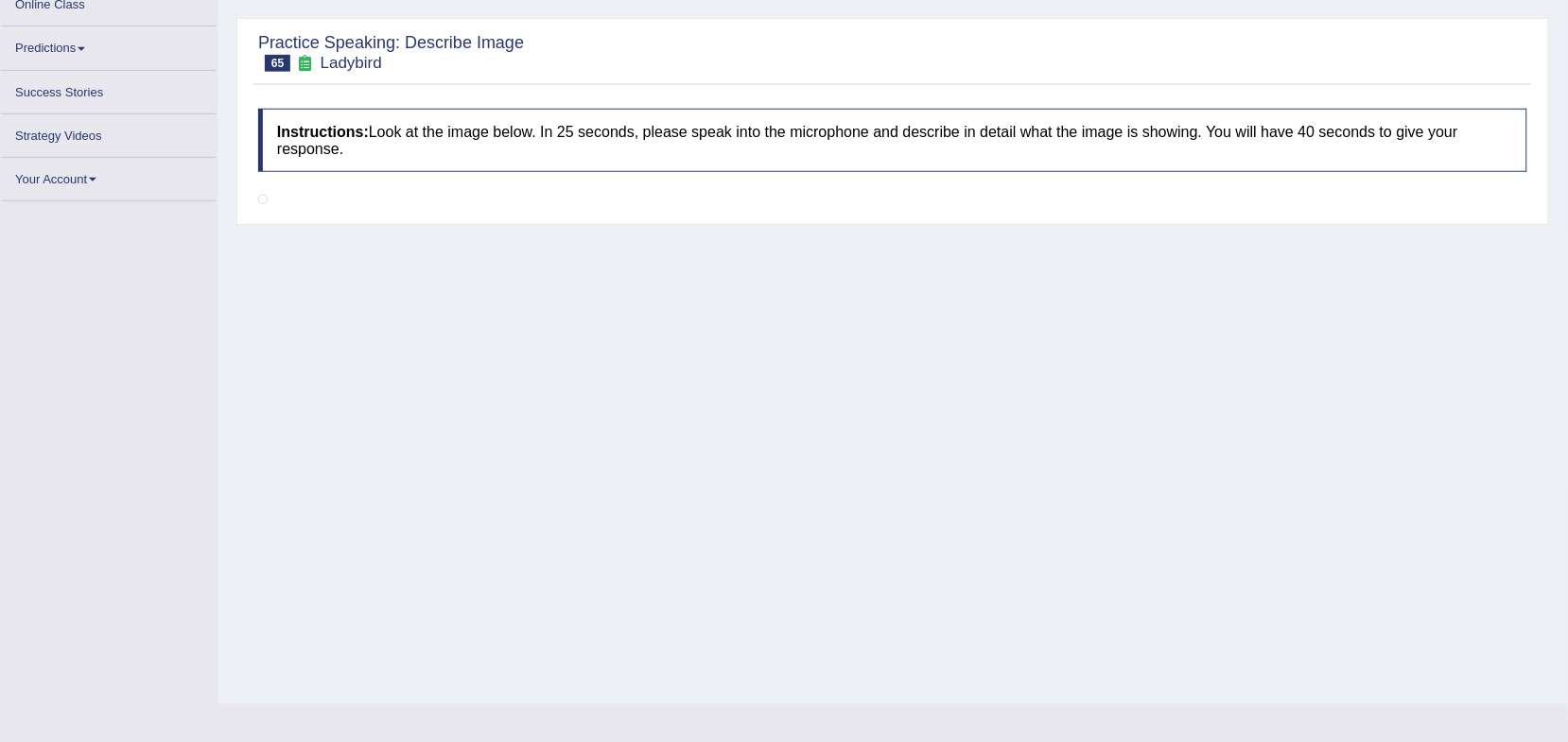 scroll, scrollTop: 241, scrollLeft: 0, axis: vertical 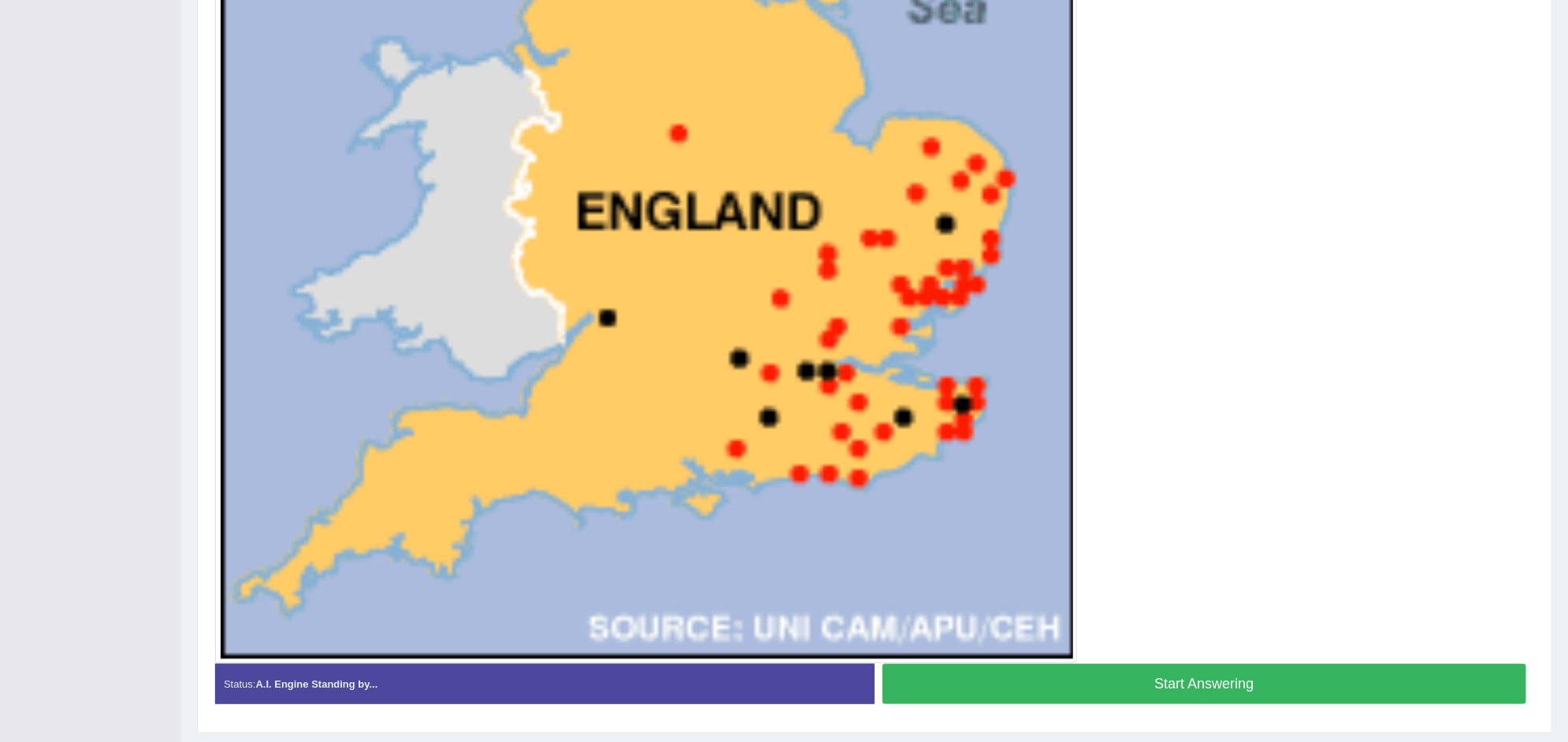 drag, startPoint x: 1199, startPoint y: 9, endPoint x: 854, endPoint y: 217, distance: 402.85109 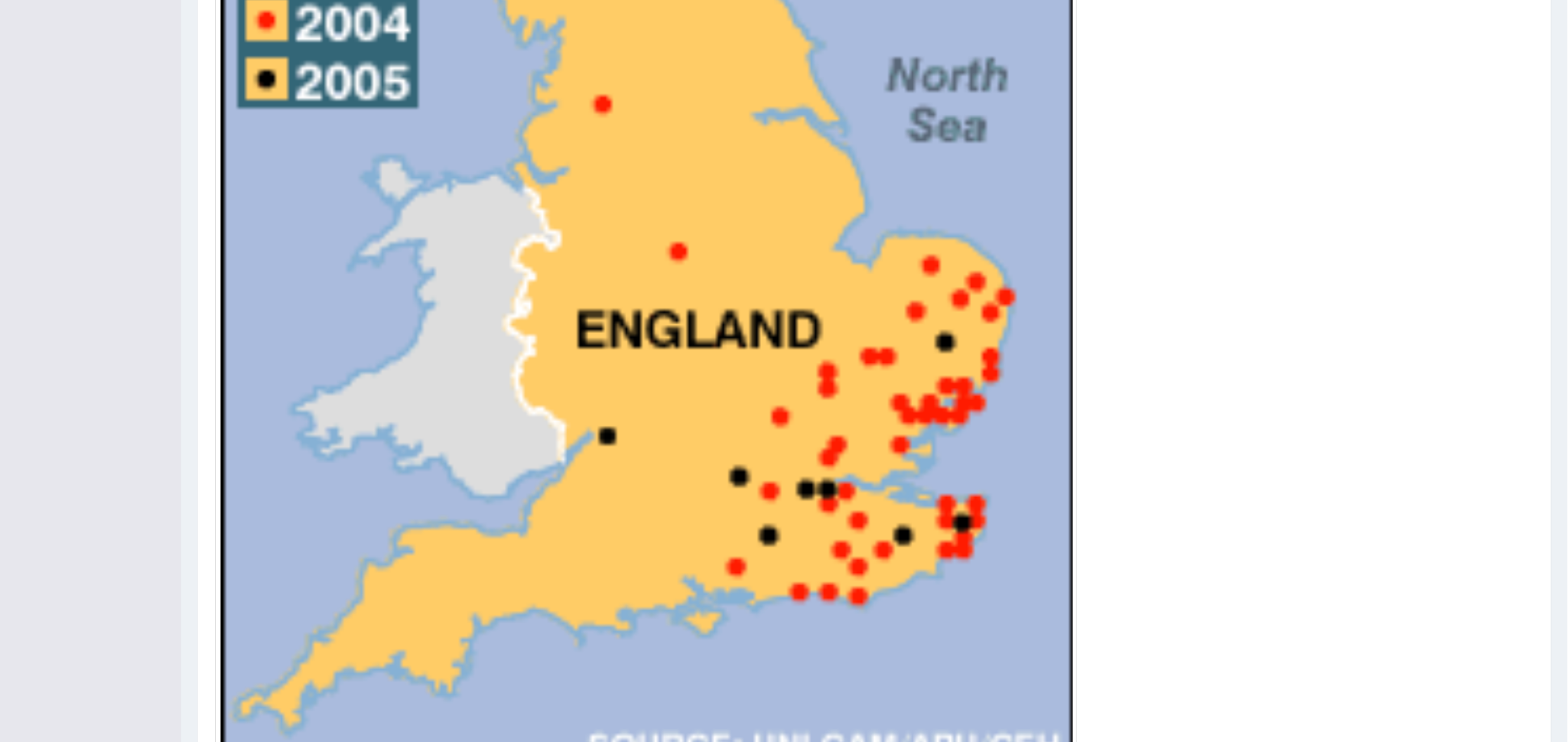 scroll, scrollTop: 324, scrollLeft: 0, axis: vertical 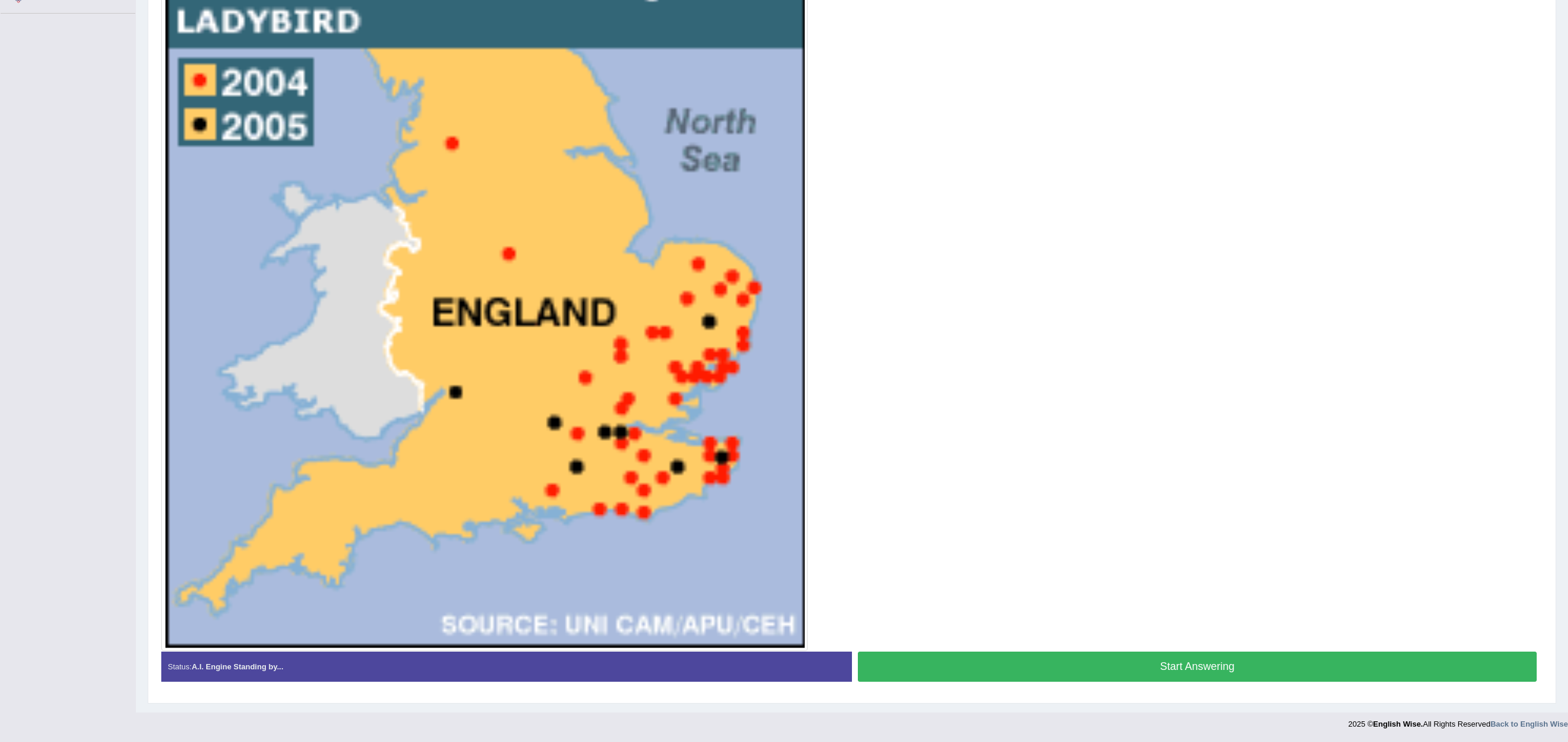 drag, startPoint x: 1101, startPoint y: 0, endPoint x: 922, endPoint y: 317, distance: 364.0467 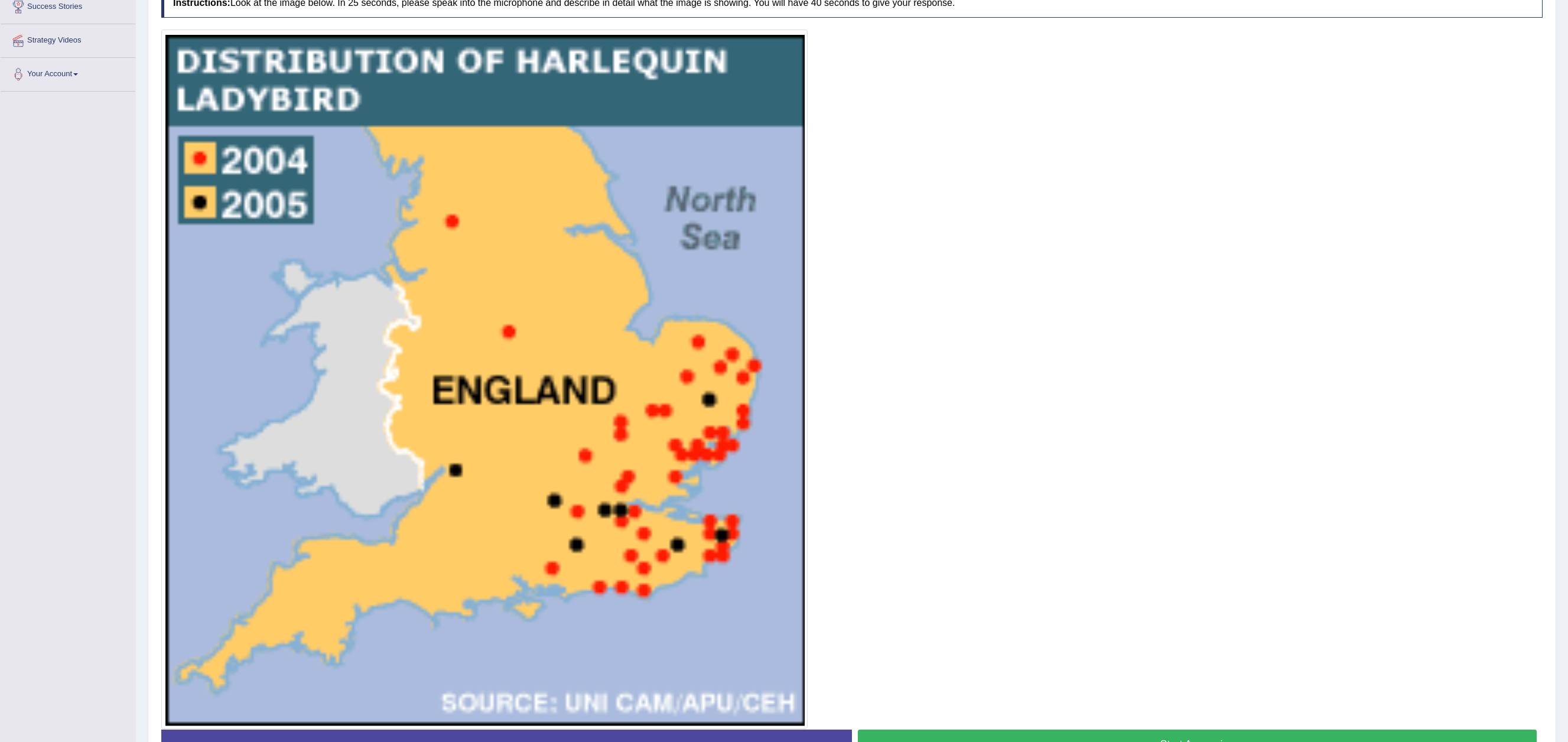 scroll, scrollTop: 324, scrollLeft: 0, axis: vertical 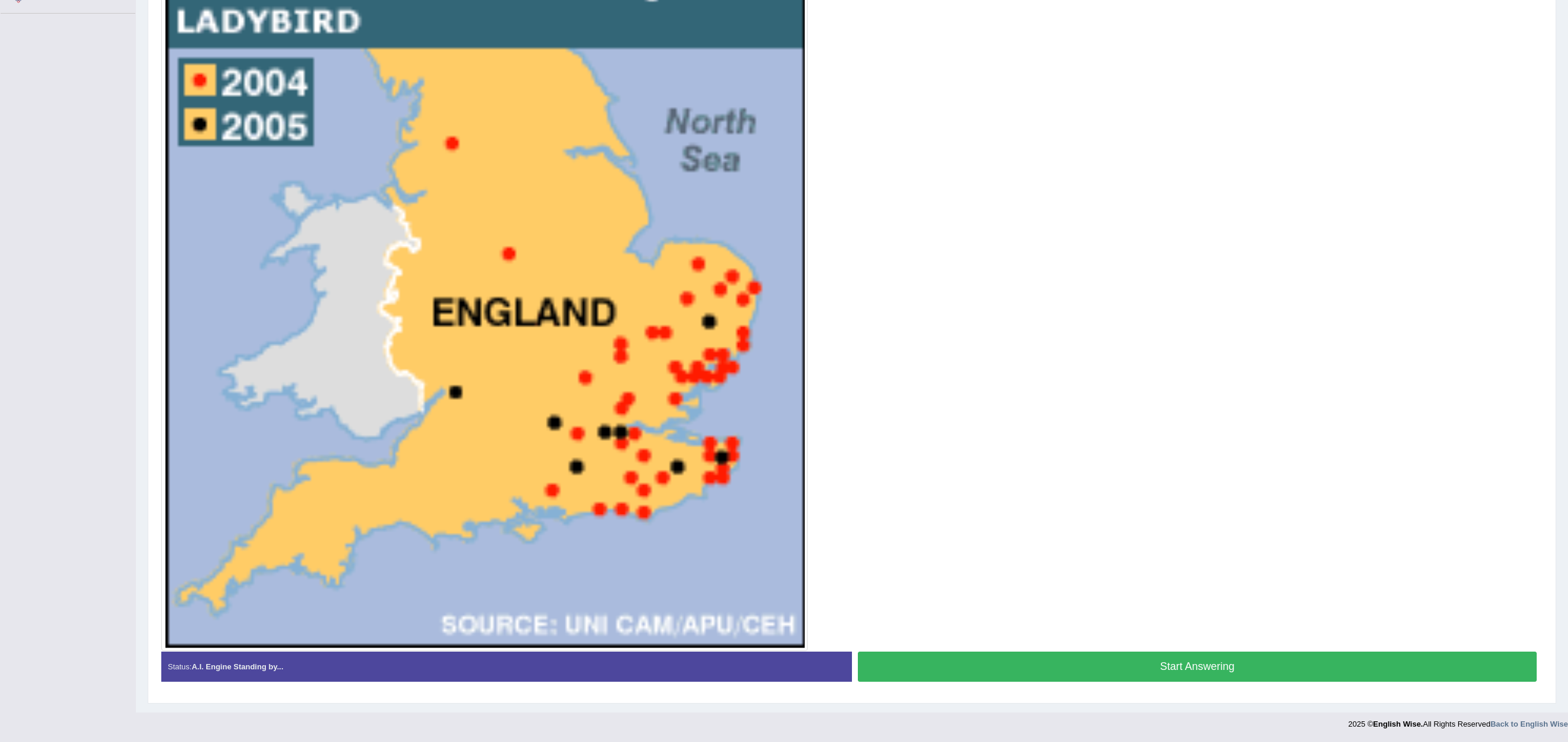 click on "Start Answering" at bounding box center [1197, 666] 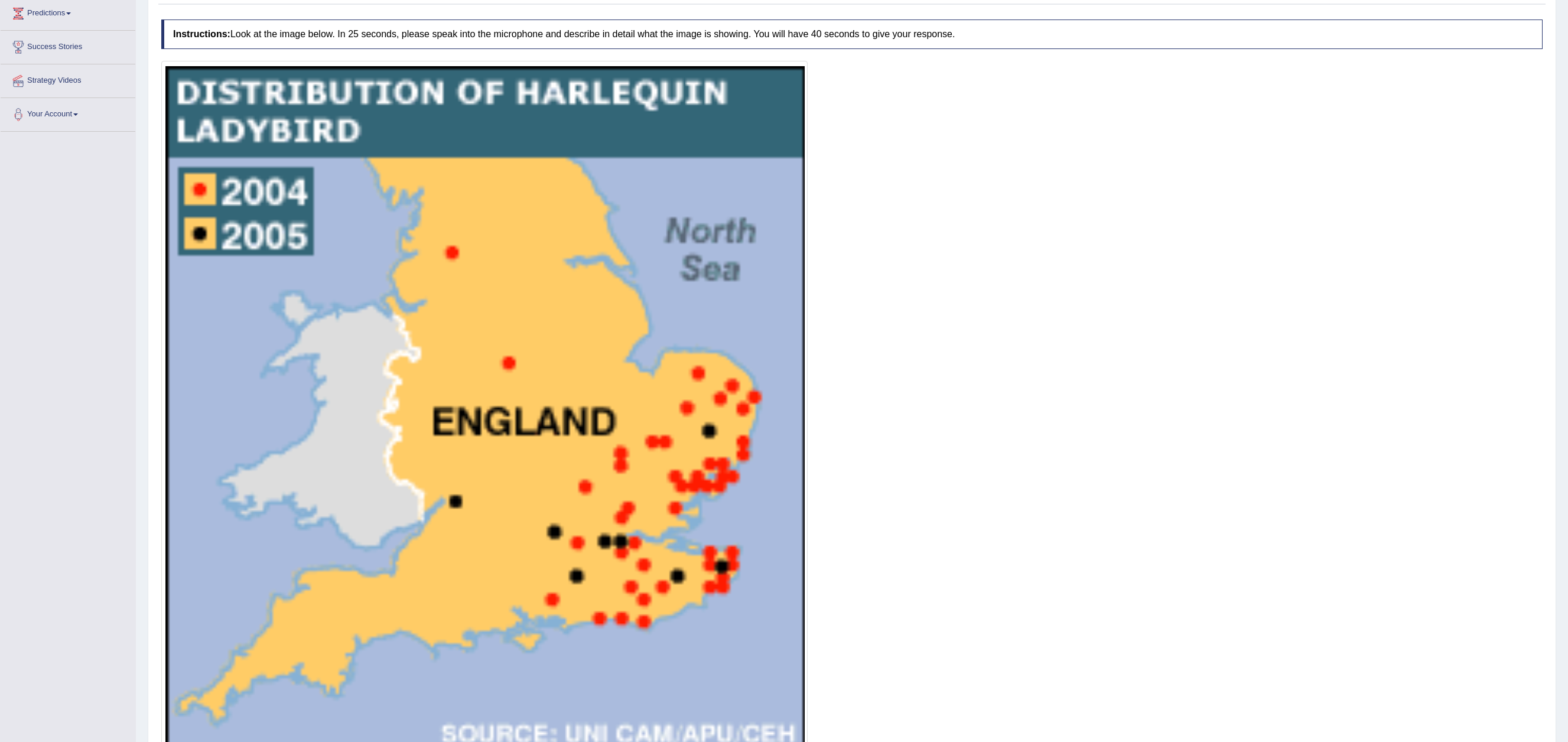 scroll, scrollTop: 326, scrollLeft: 0, axis: vertical 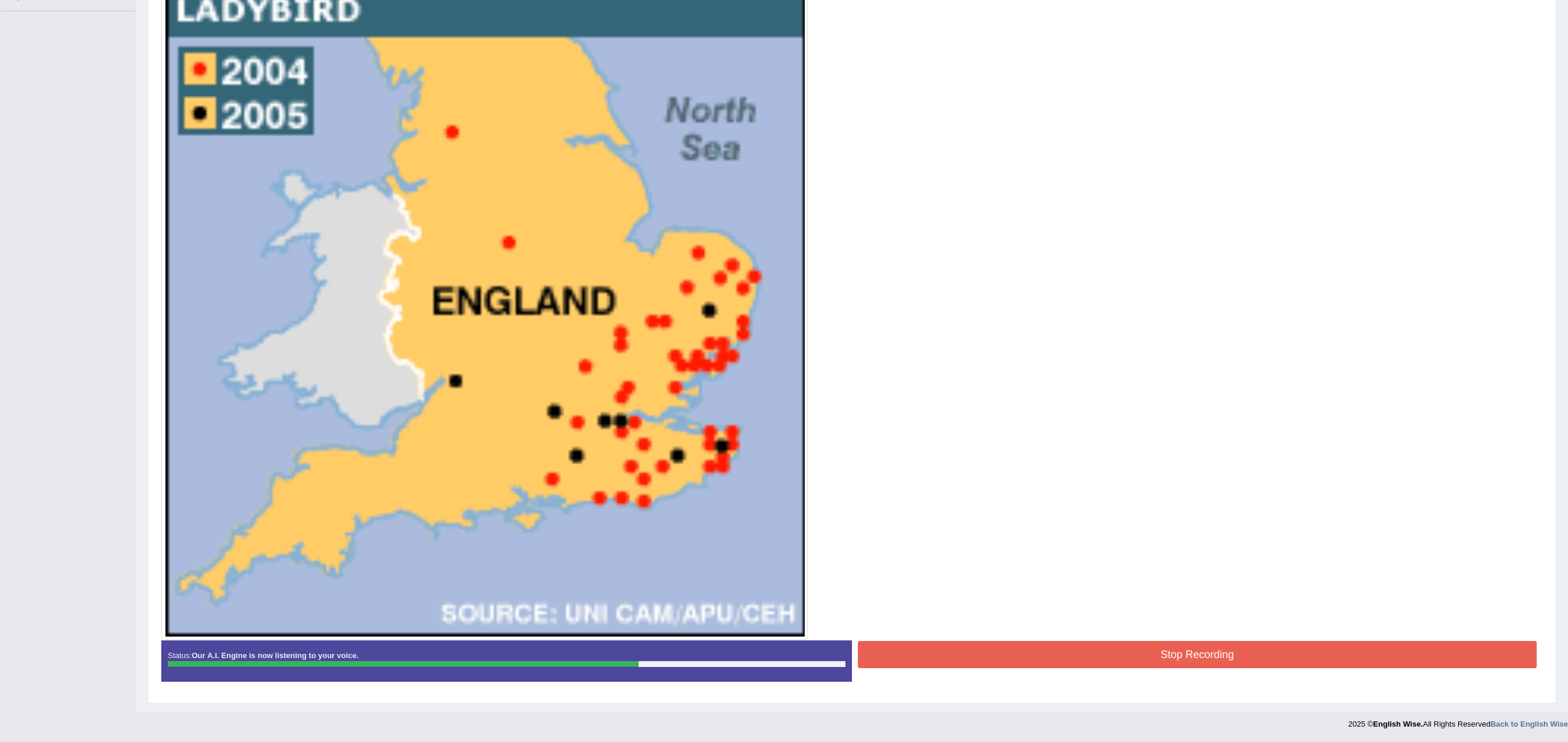 click on "Stop Recording" at bounding box center [1197, 655] 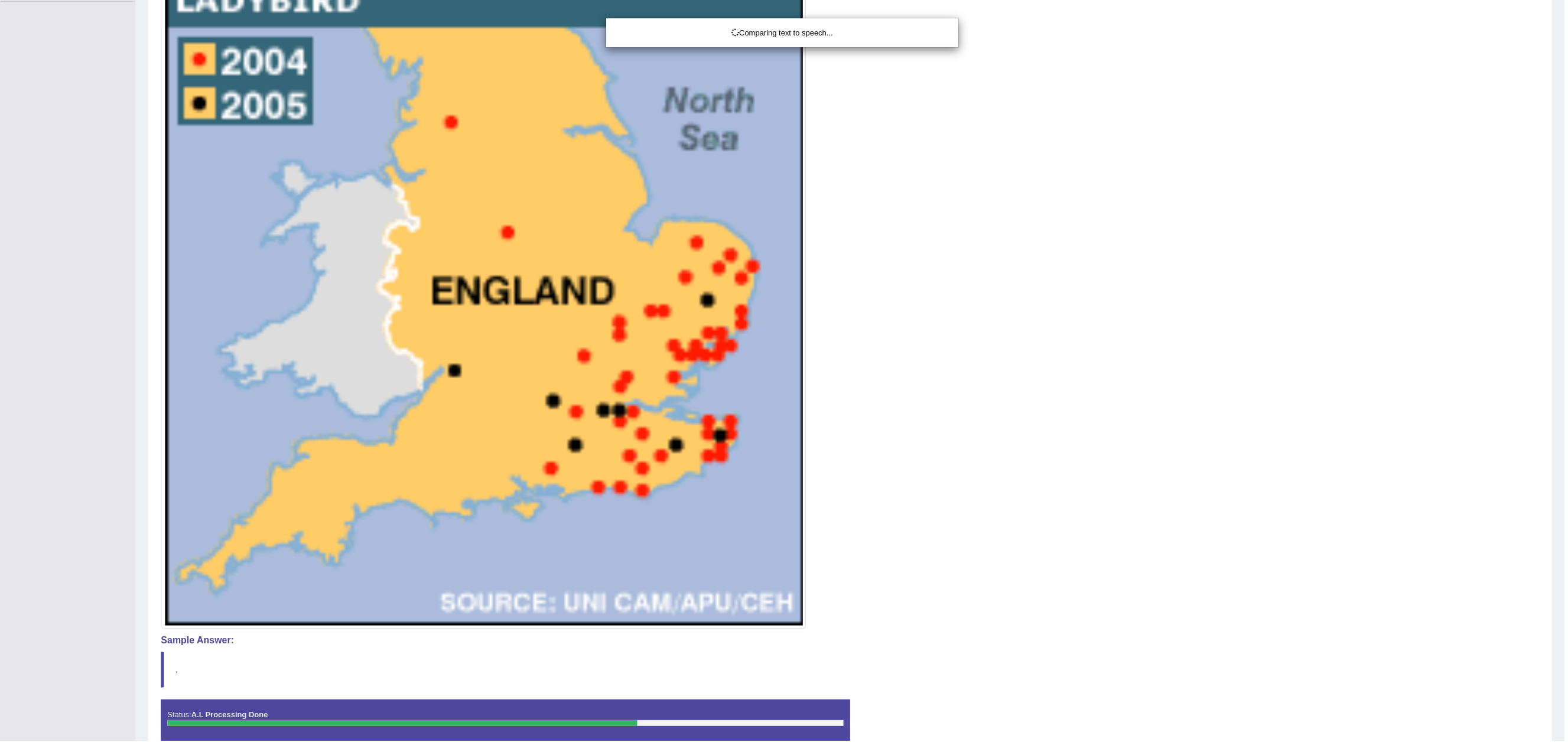 scroll, scrollTop: 397, scrollLeft: 0, axis: vertical 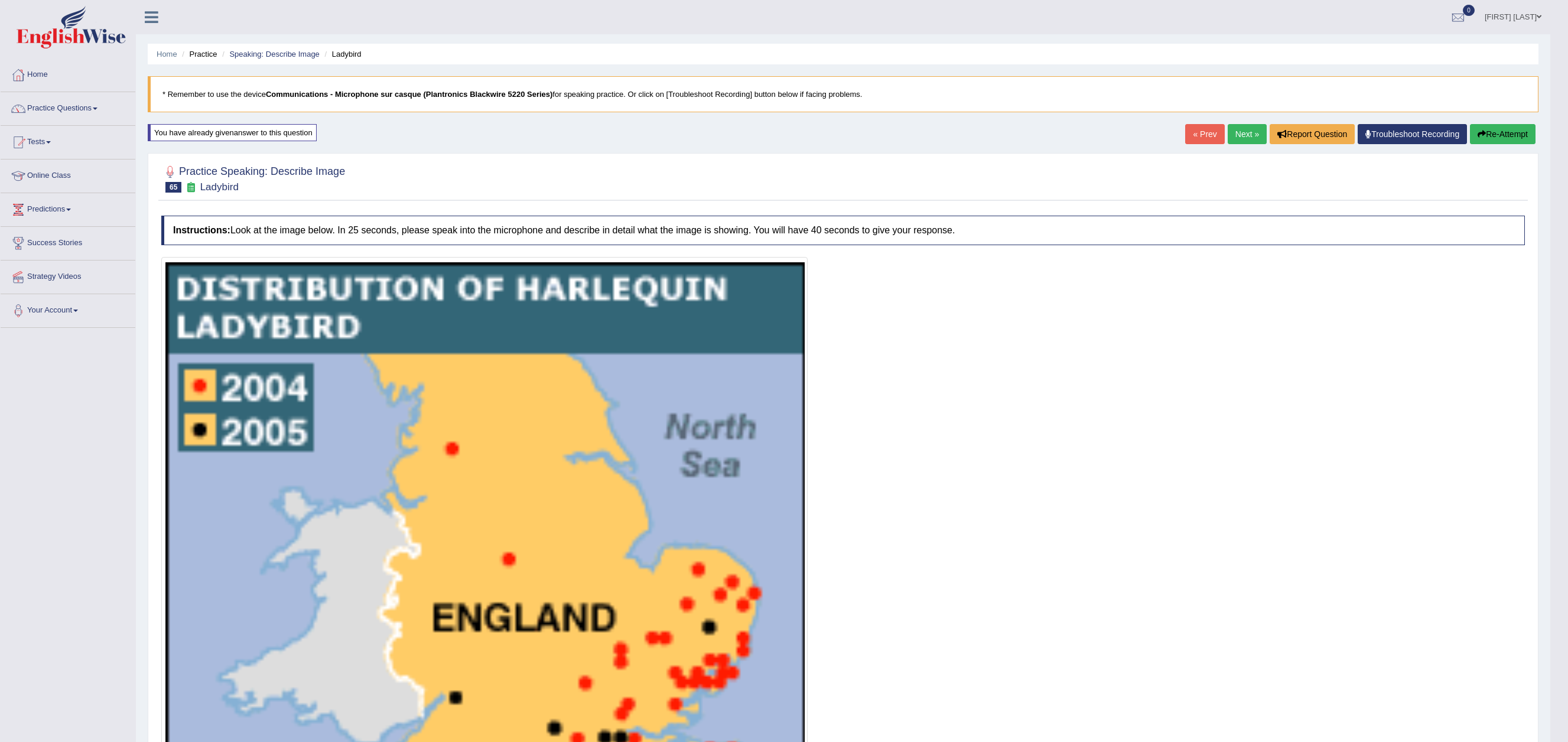 click on "Re-Attempt" at bounding box center [1502, 134] 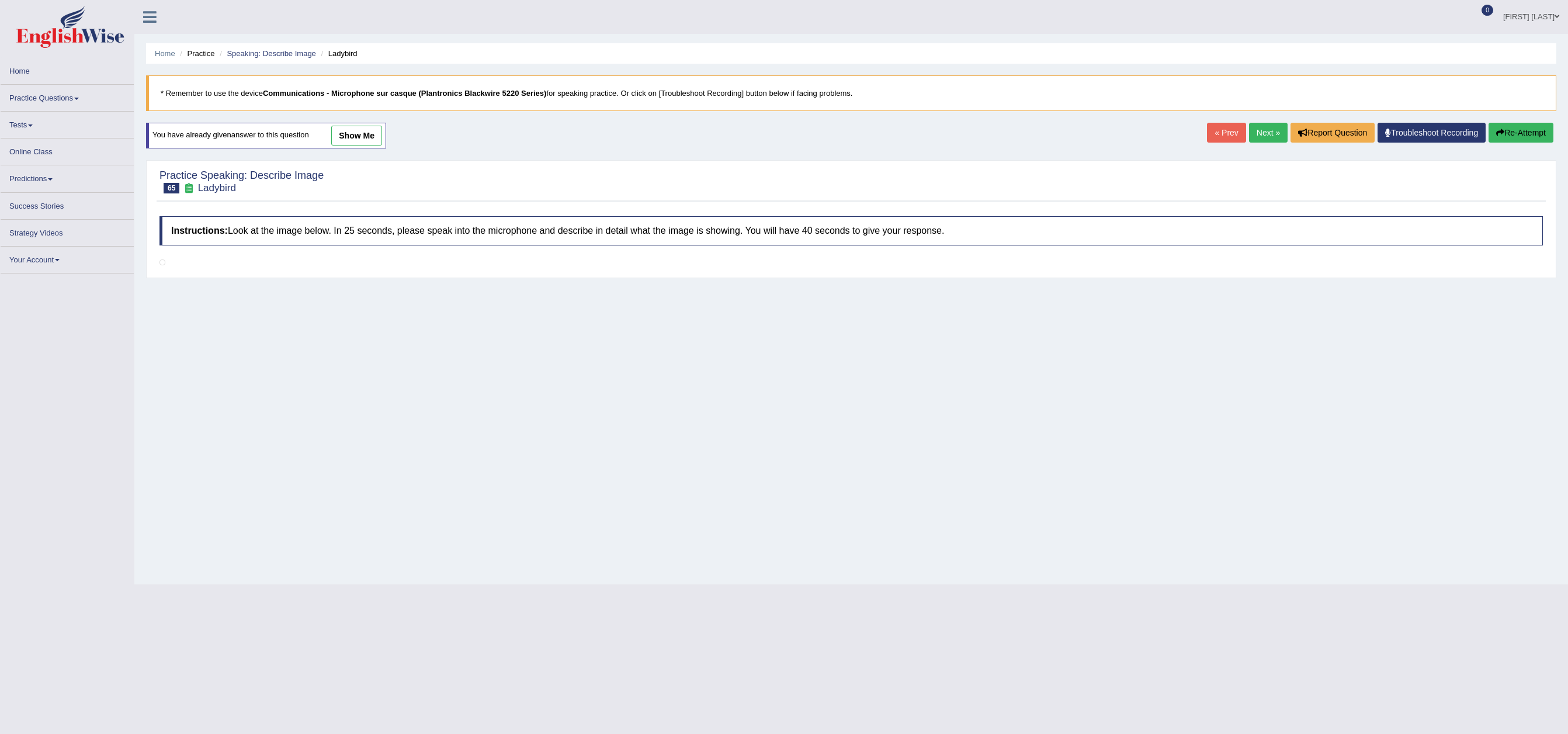 scroll, scrollTop: 0, scrollLeft: 0, axis: both 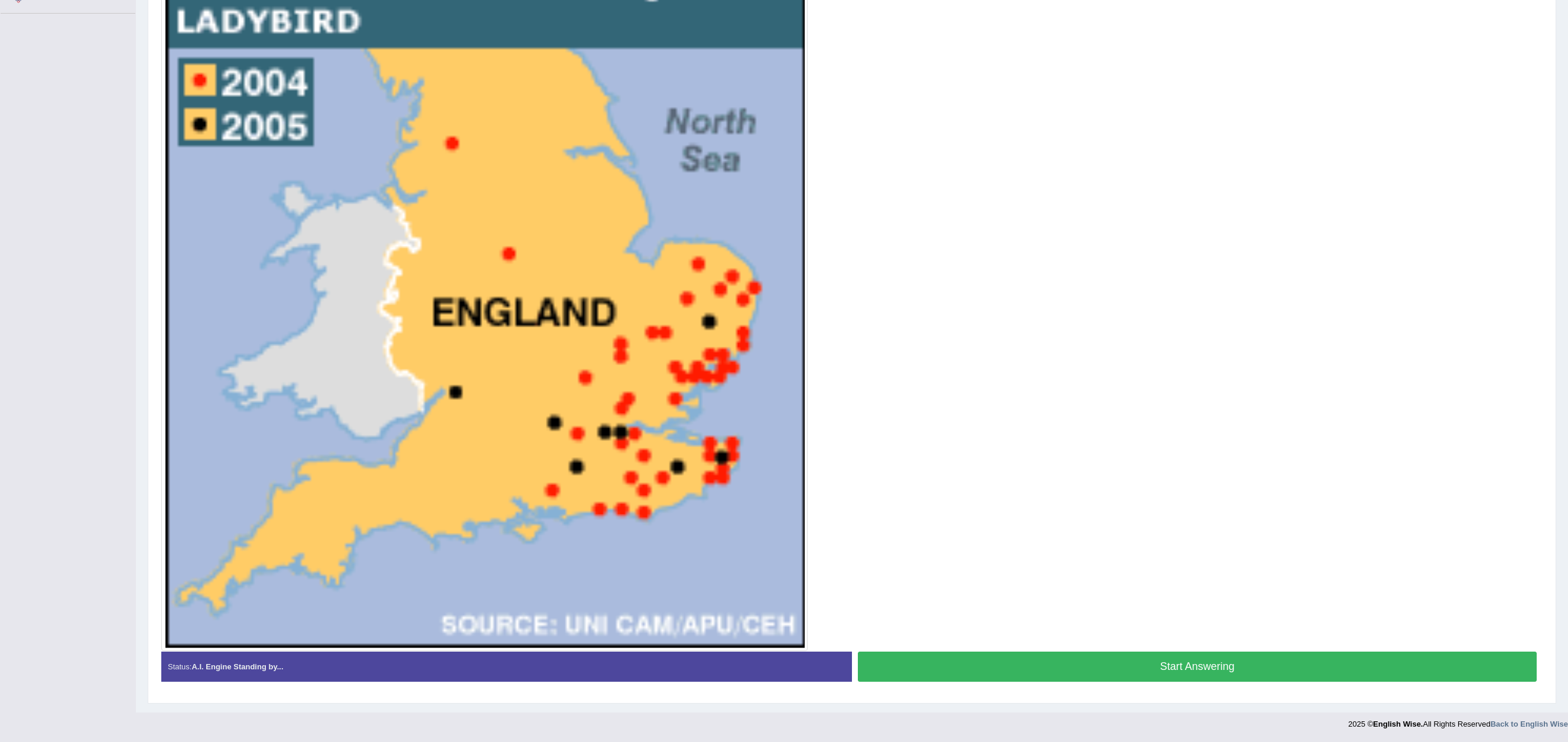 click on "Start Answering" at bounding box center [1197, 666] 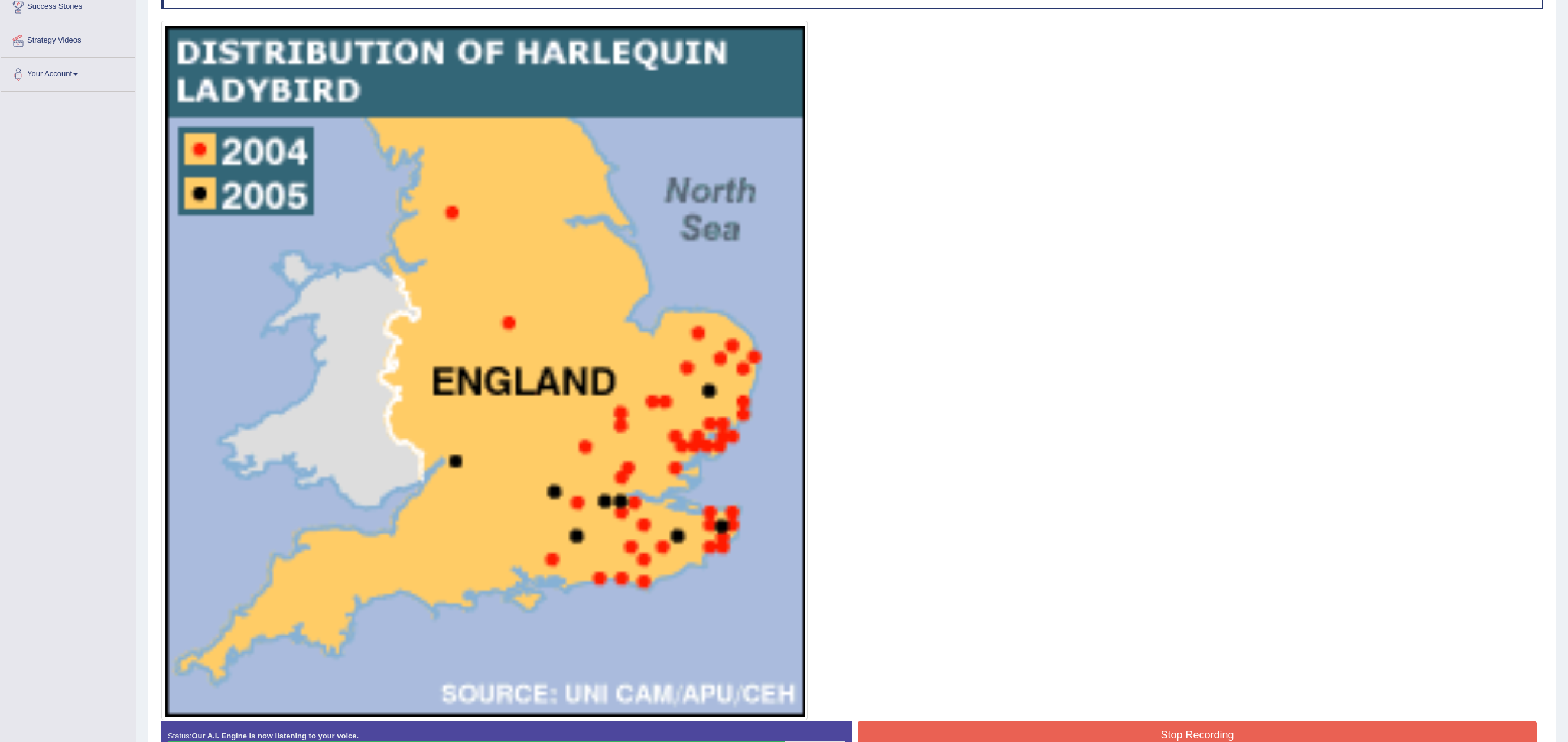 scroll, scrollTop: 326, scrollLeft: 0, axis: vertical 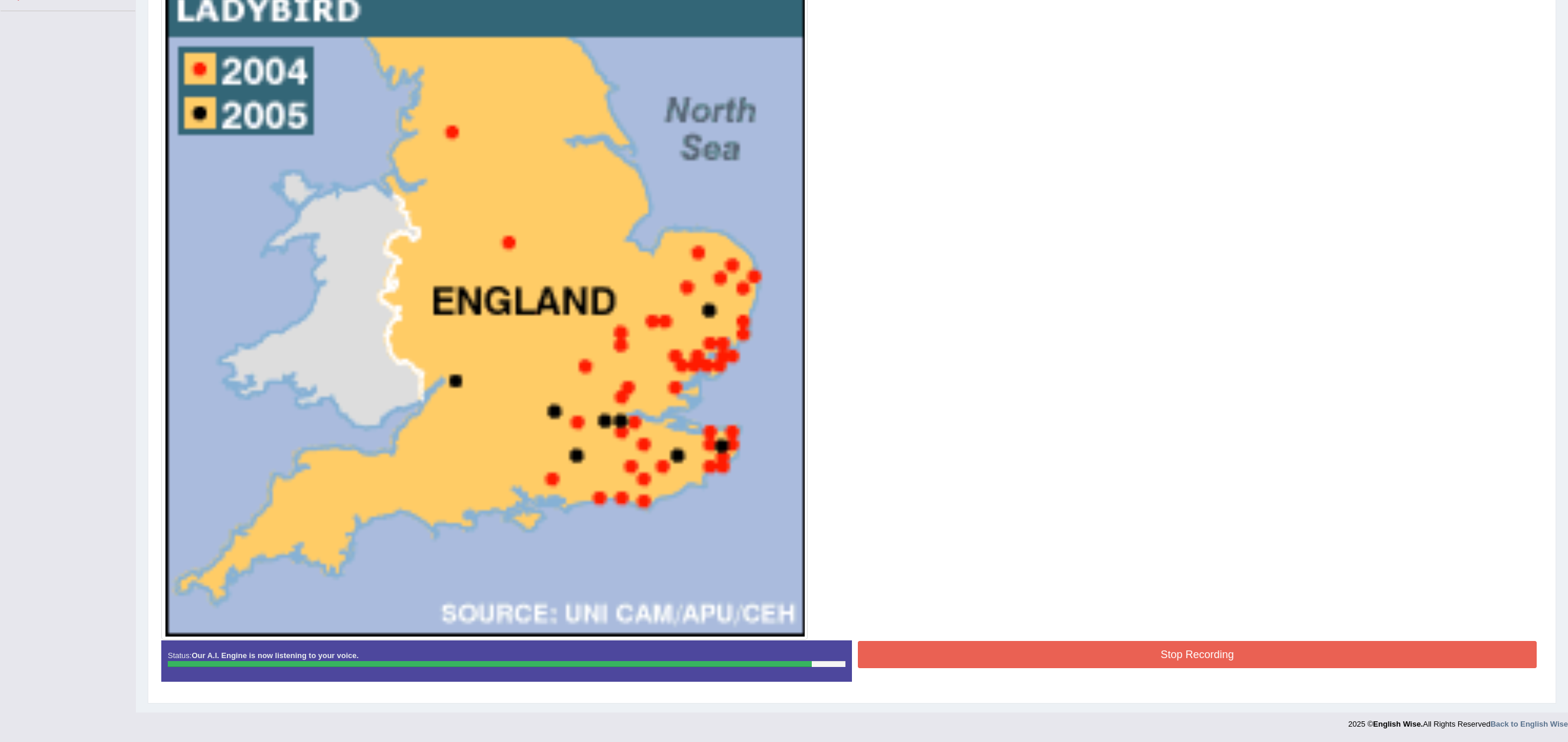 click on "Stop Recording" at bounding box center (1197, 655) 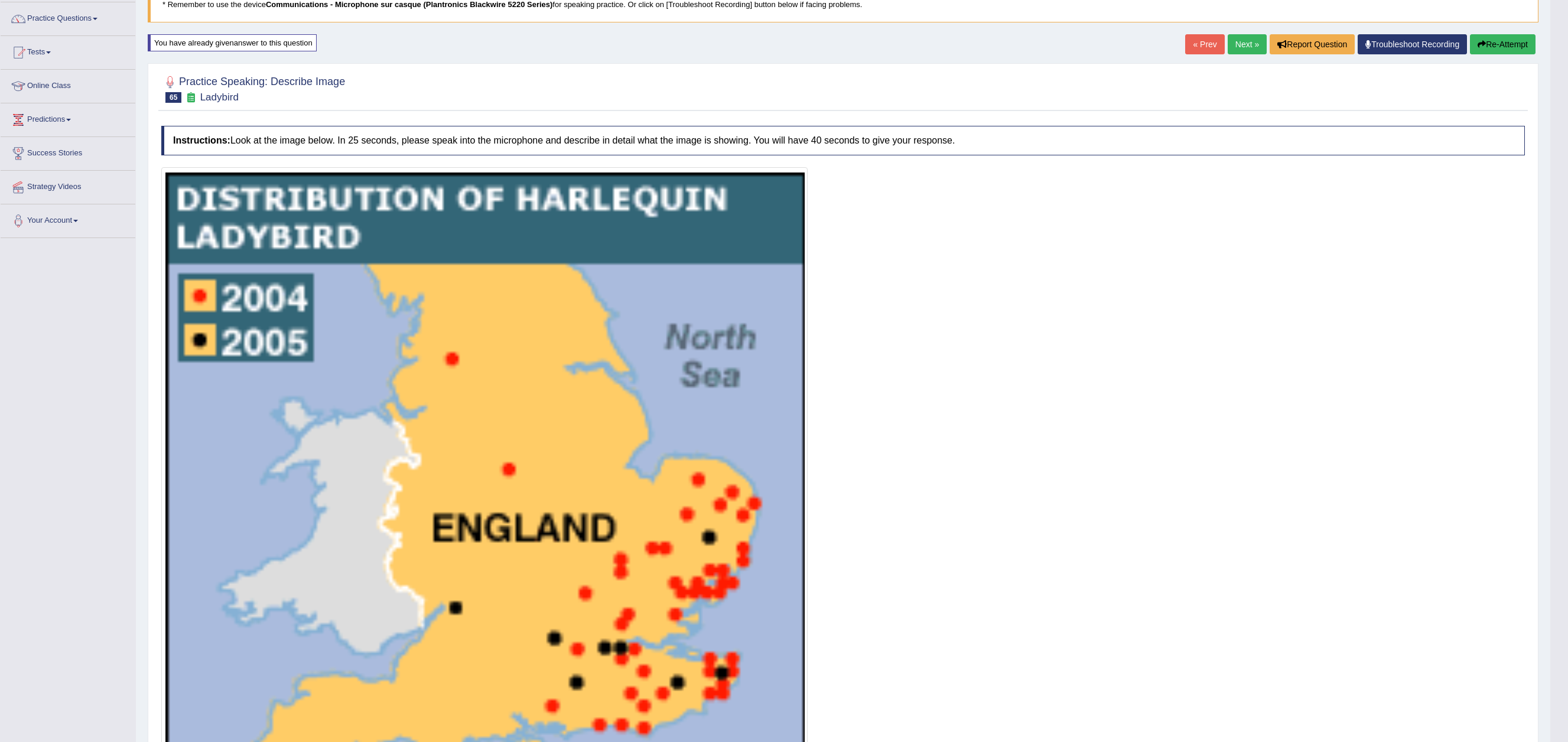 scroll, scrollTop: 0, scrollLeft: 0, axis: both 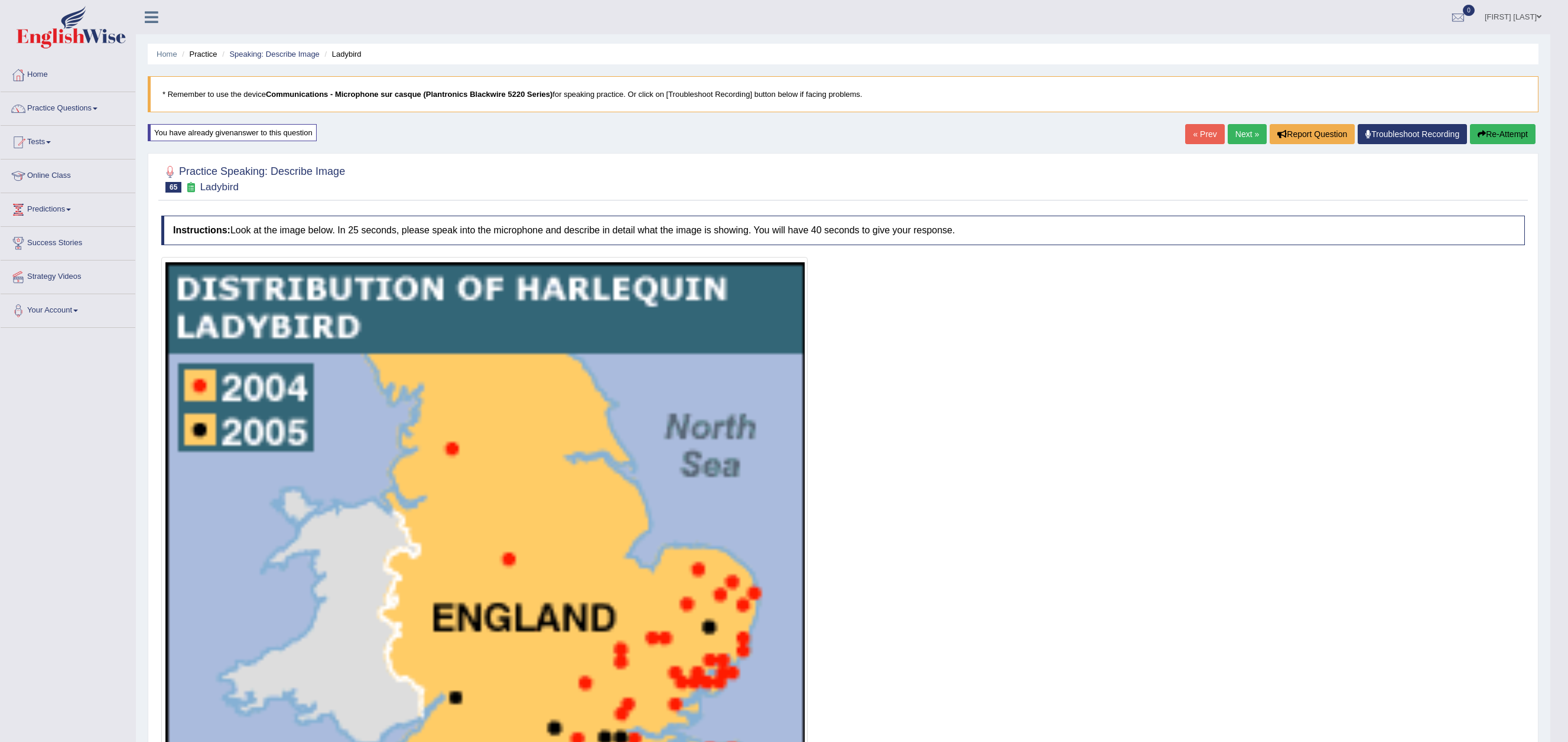 click on "Next »" at bounding box center [1247, 134] 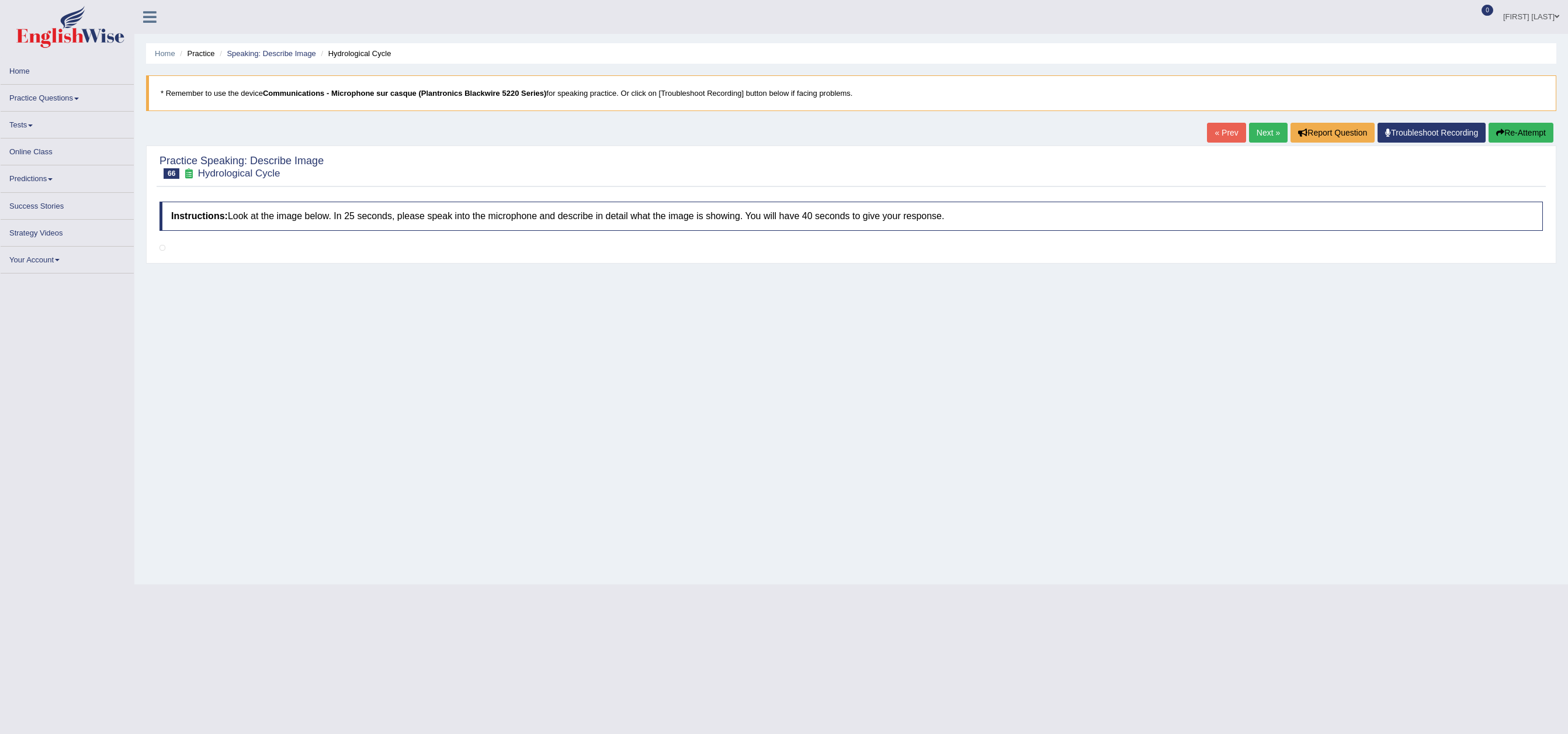 scroll, scrollTop: 0, scrollLeft: 0, axis: both 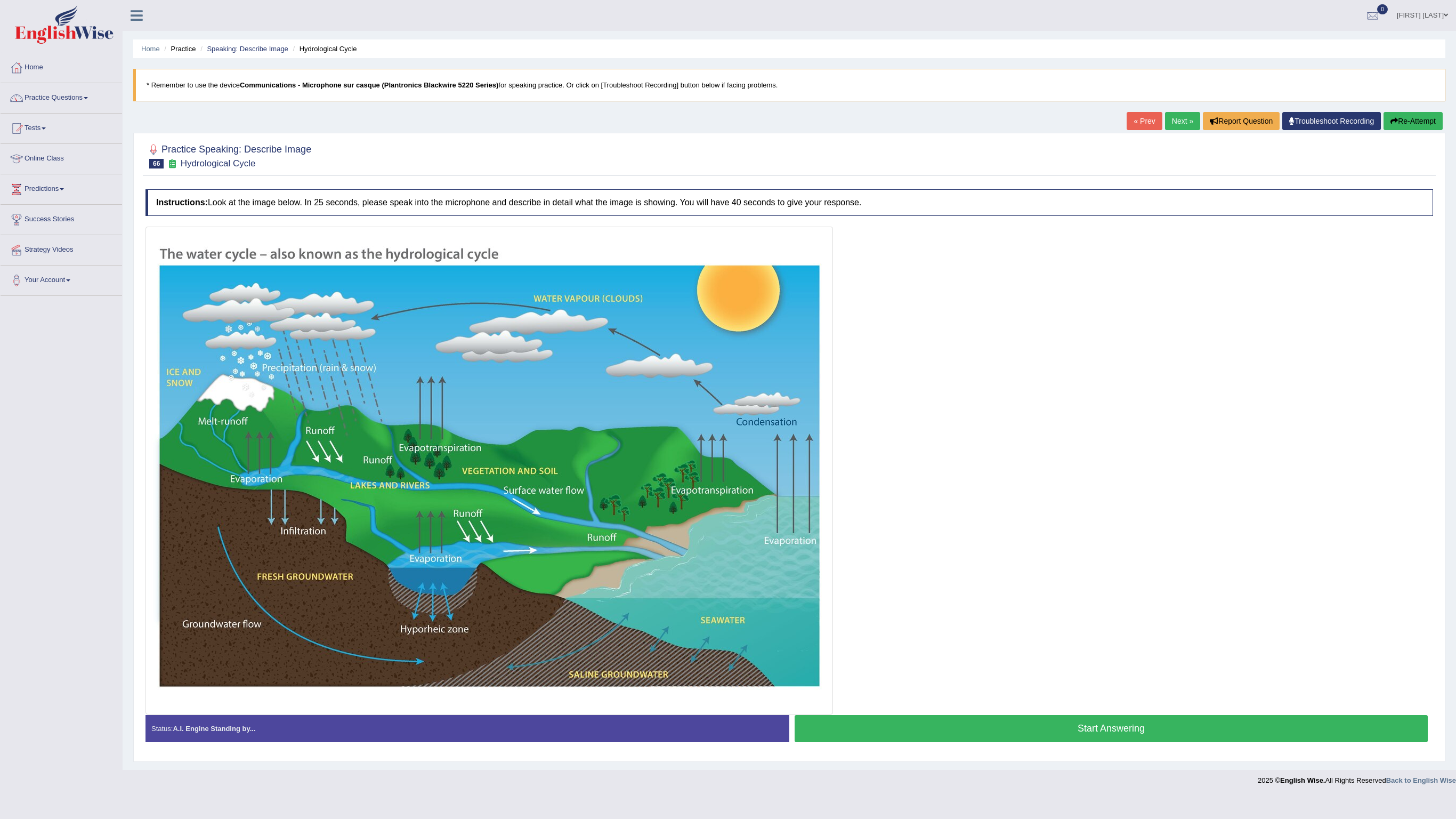 click at bounding box center (489, 470) 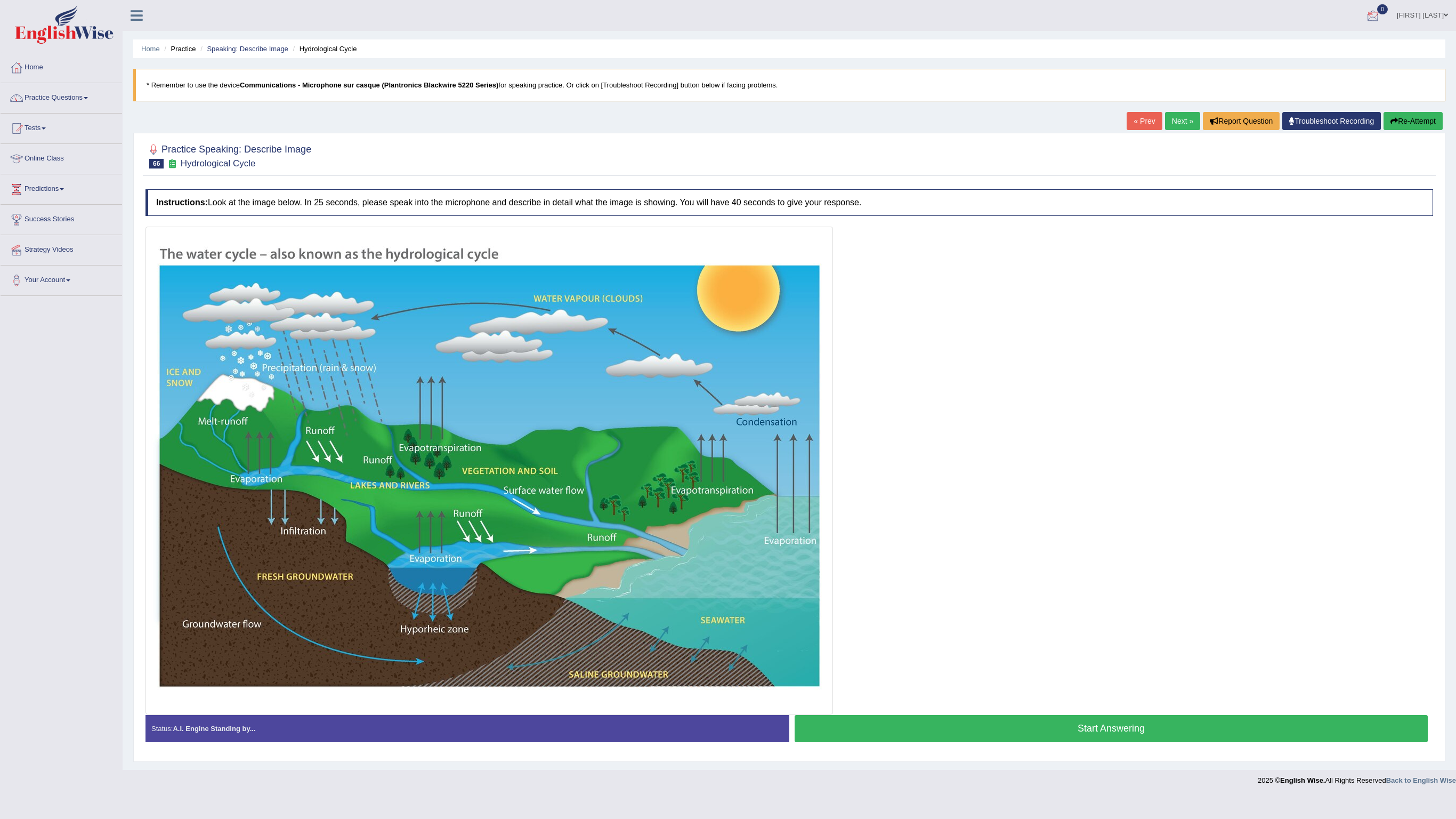 click at bounding box center [1373, 16] 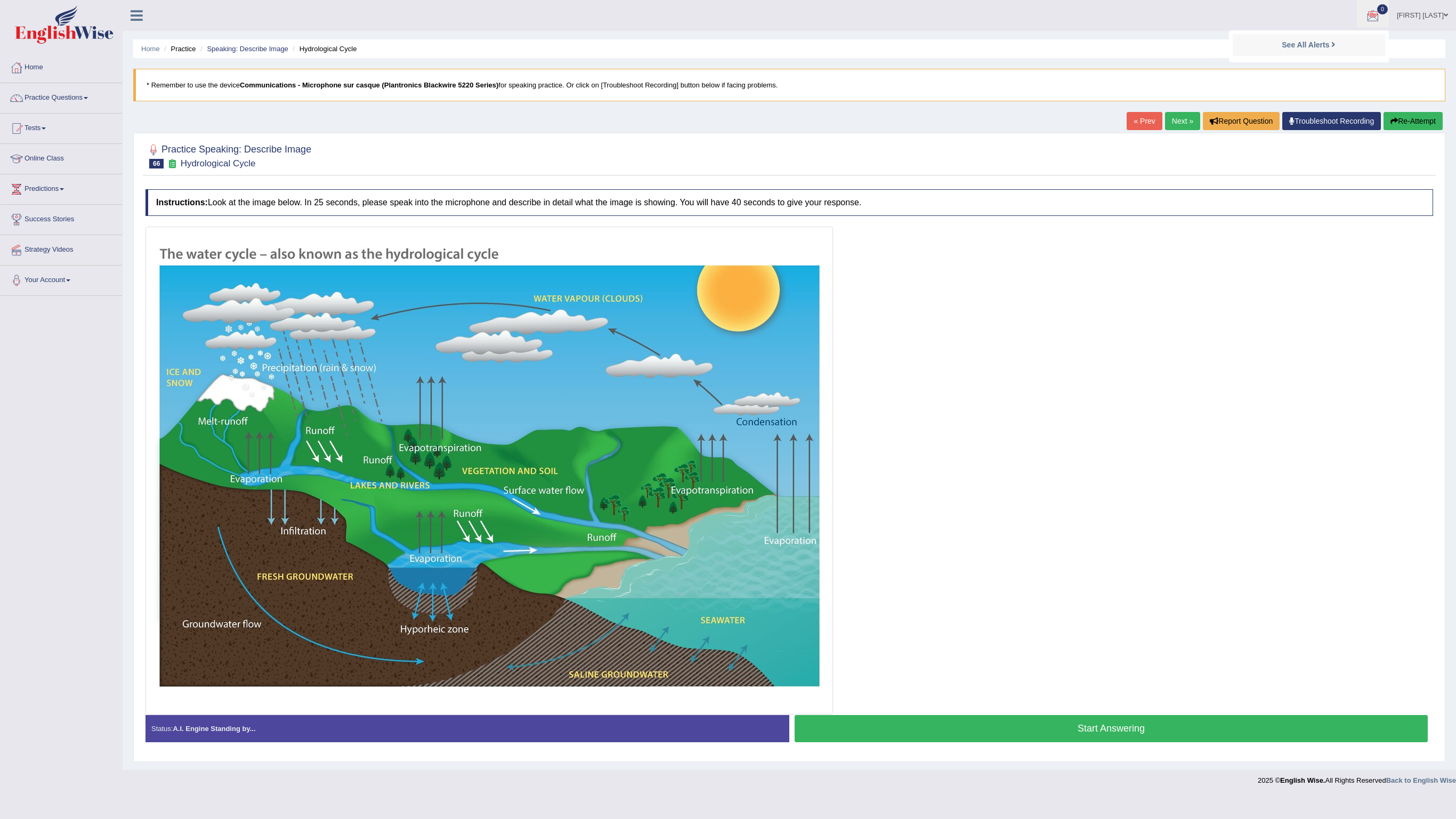 click at bounding box center (789, 470) 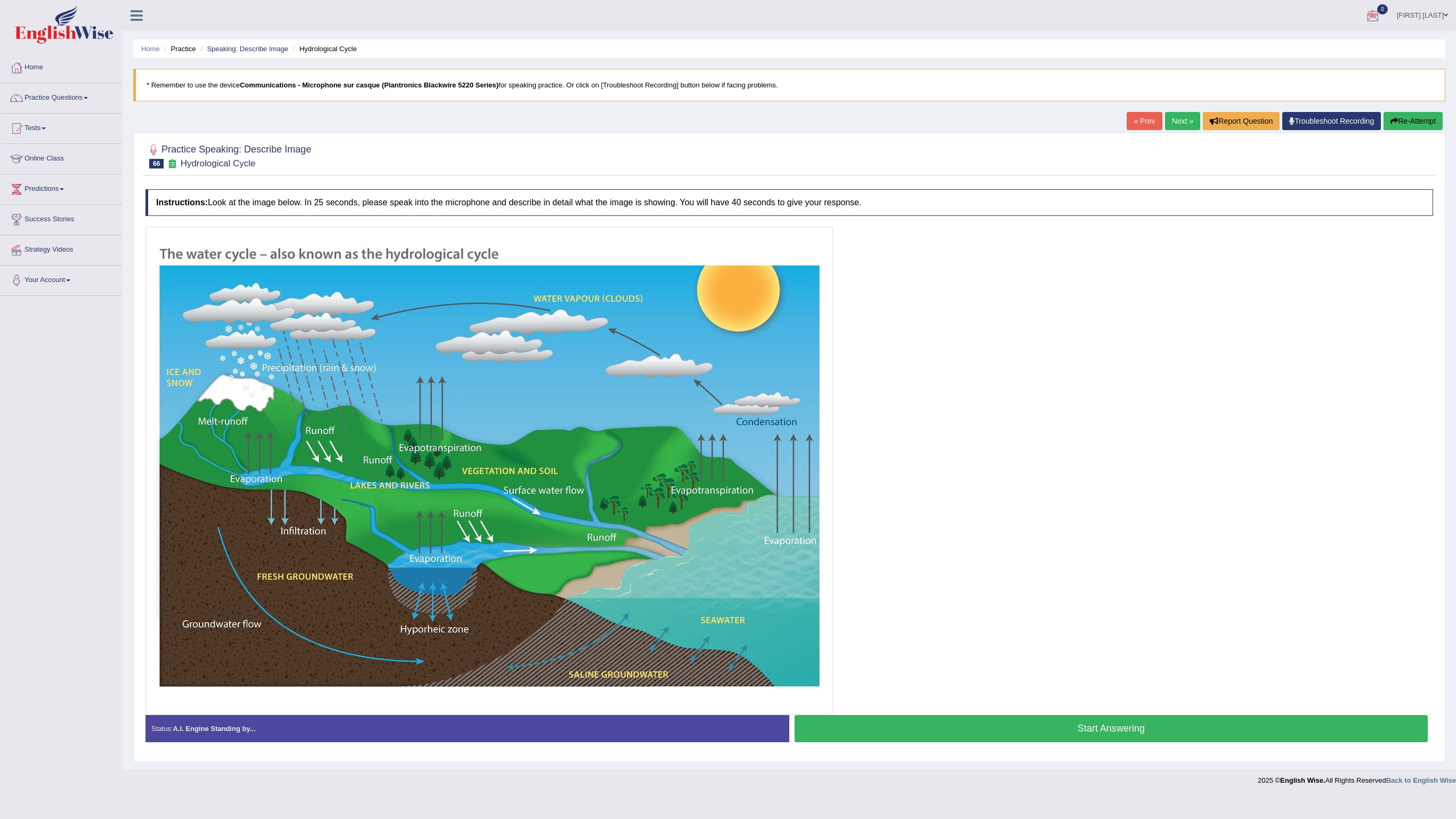 click at bounding box center [789, 470] 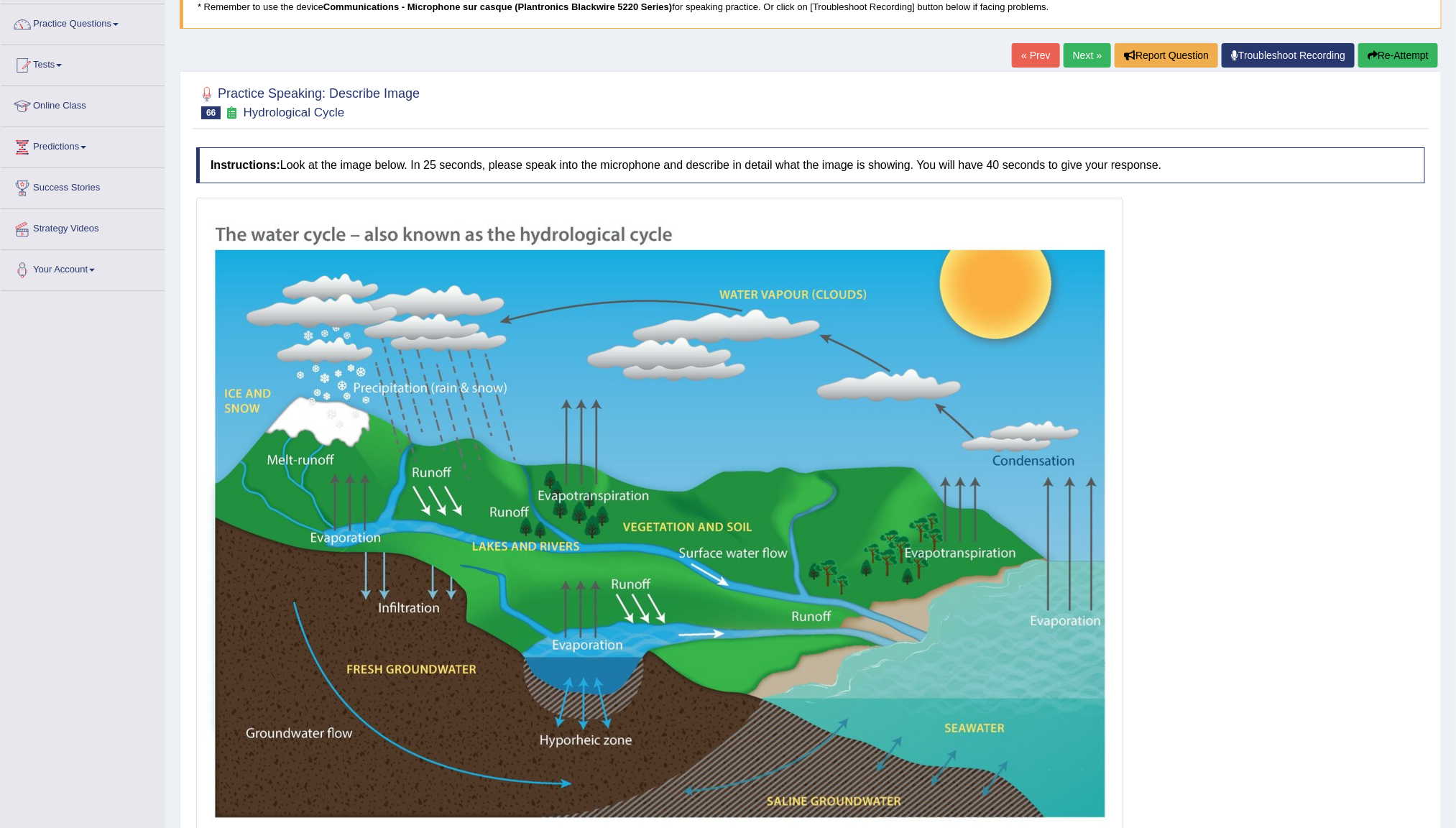 scroll, scrollTop: 0, scrollLeft: 0, axis: both 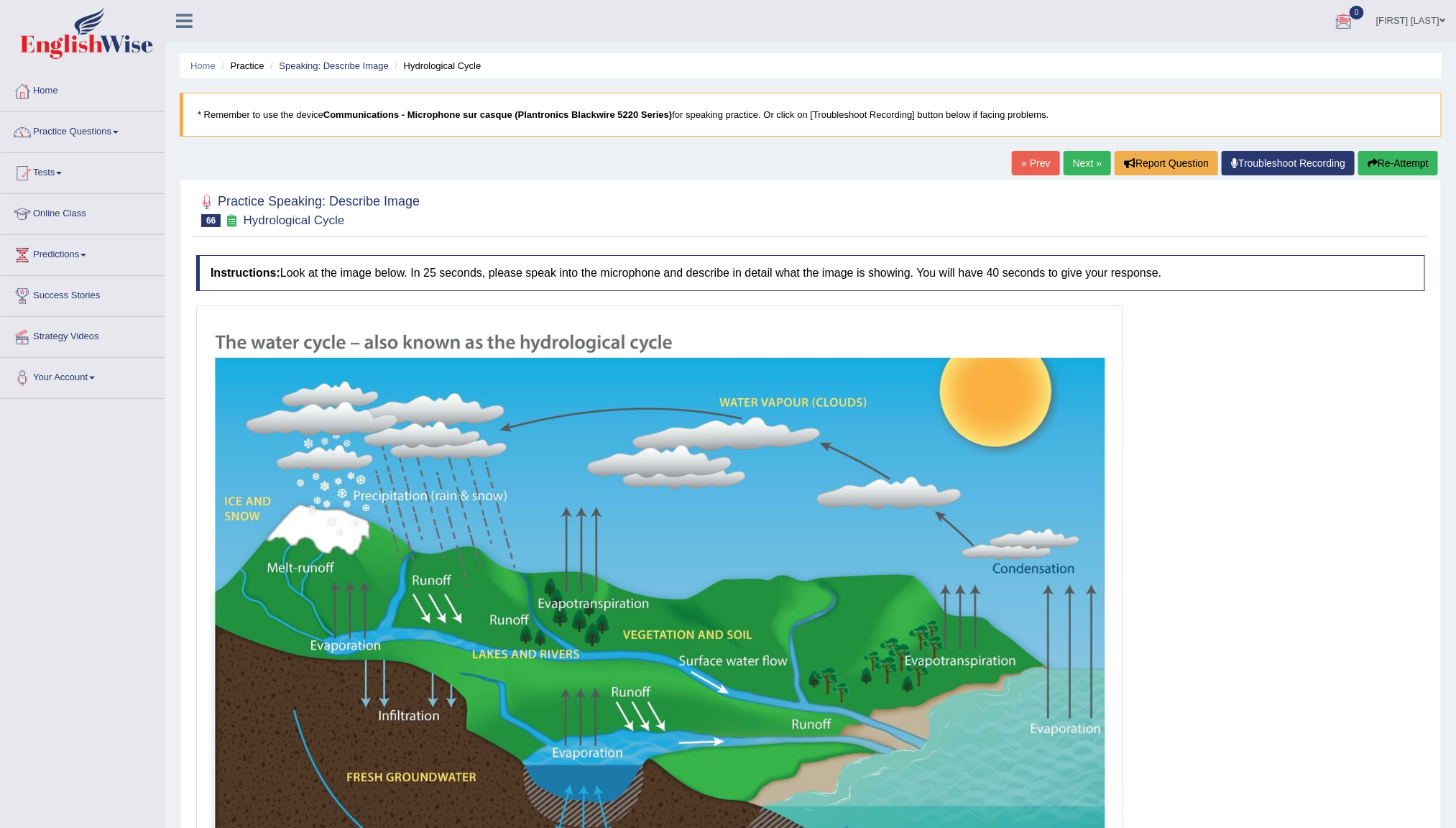 click on "Practice Questions" at bounding box center (83, 130) 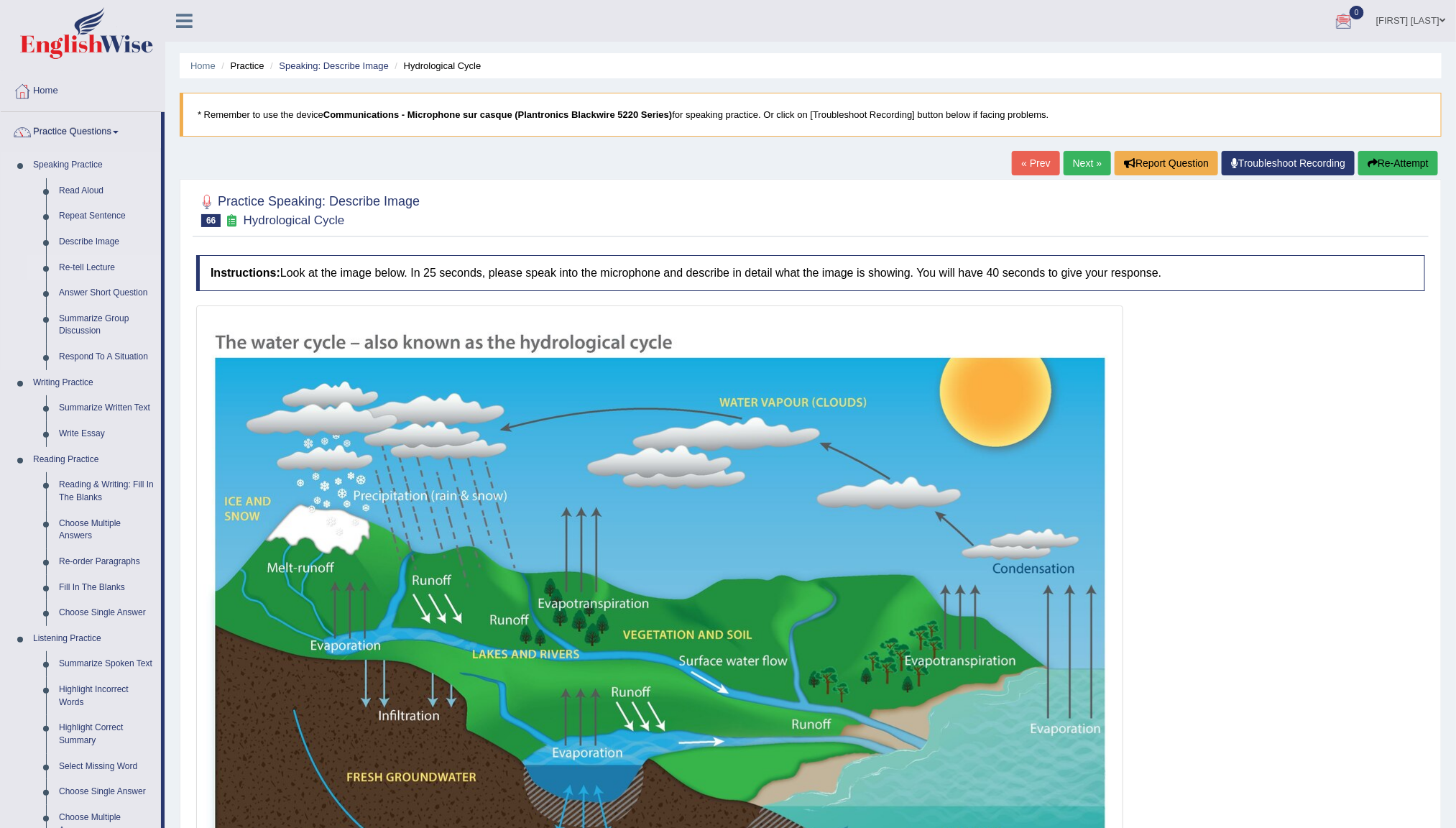 click on "Re-tell Lecture" at bounding box center (106, 268) 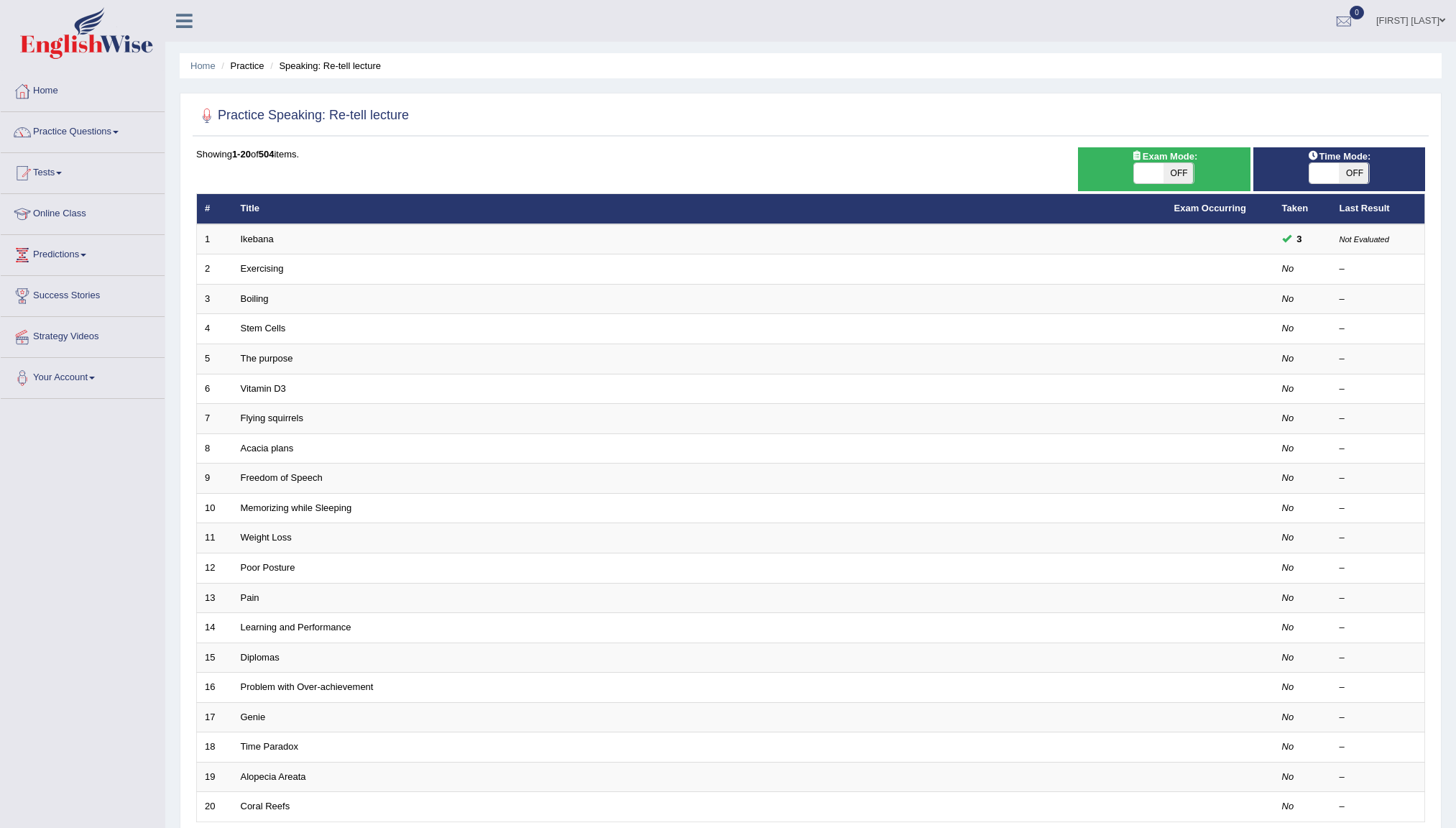 scroll, scrollTop: 0, scrollLeft: 0, axis: both 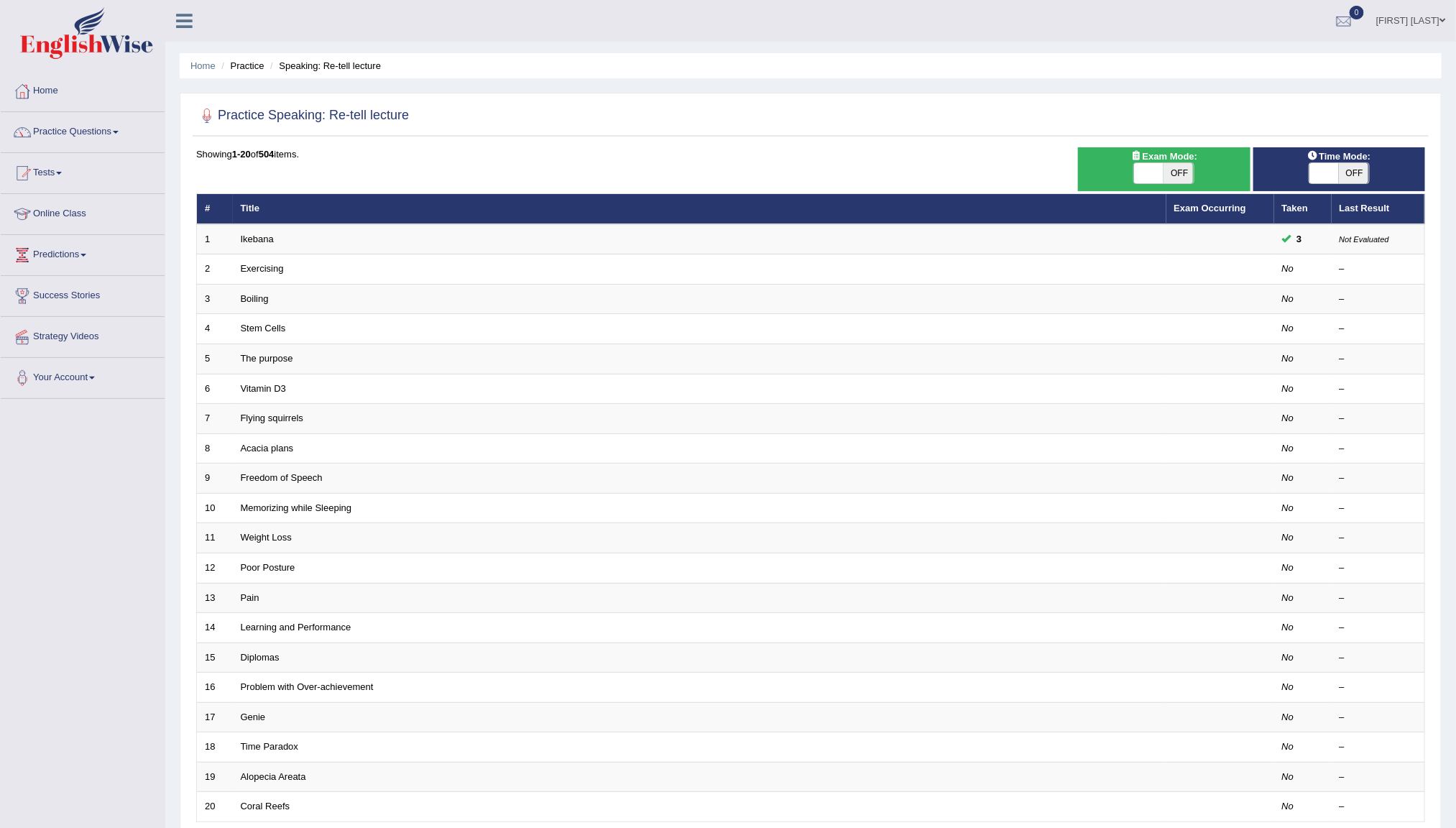 click on "OFF" at bounding box center (1178, 173) 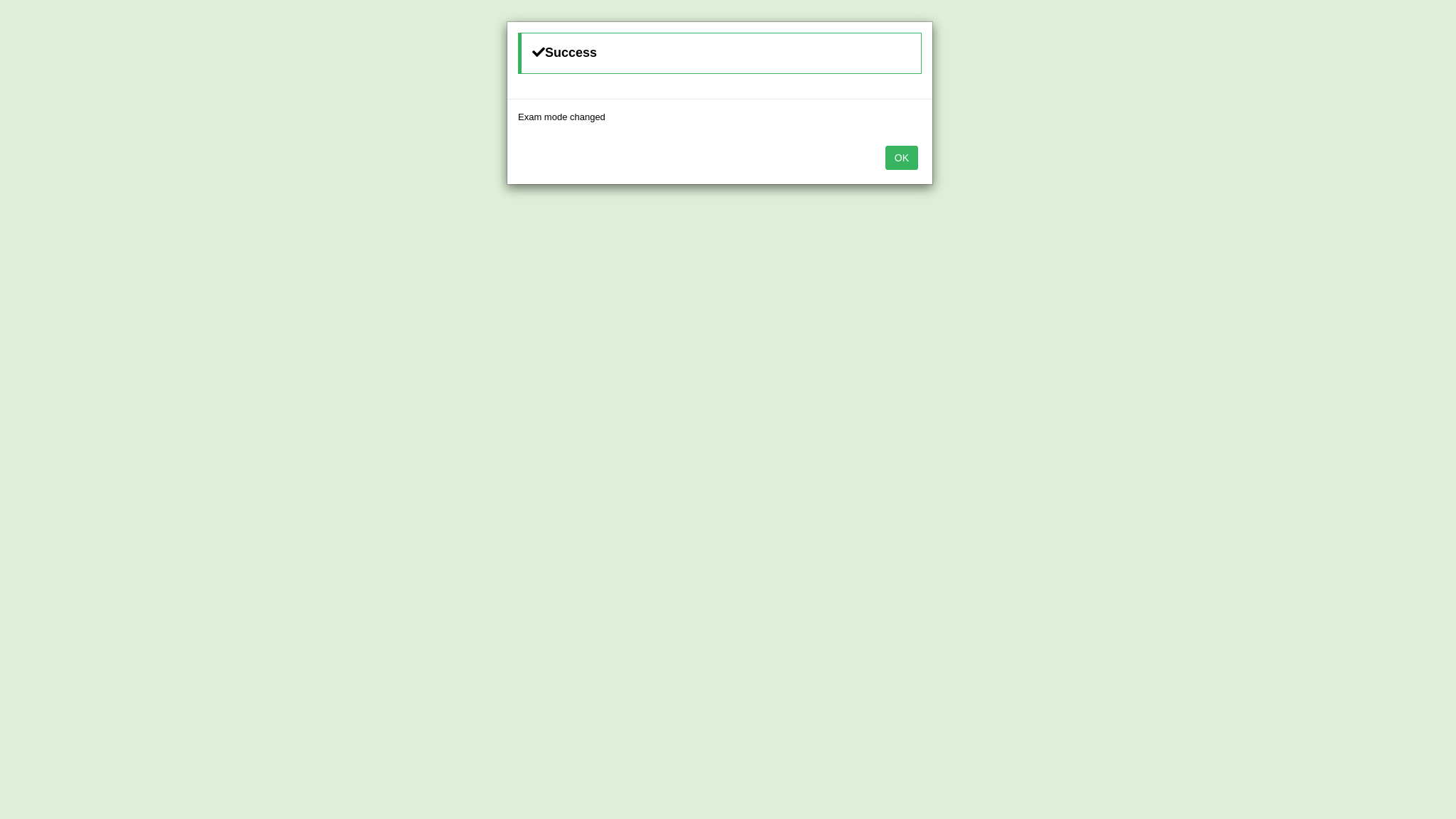 click on "OK" at bounding box center (902, 158) 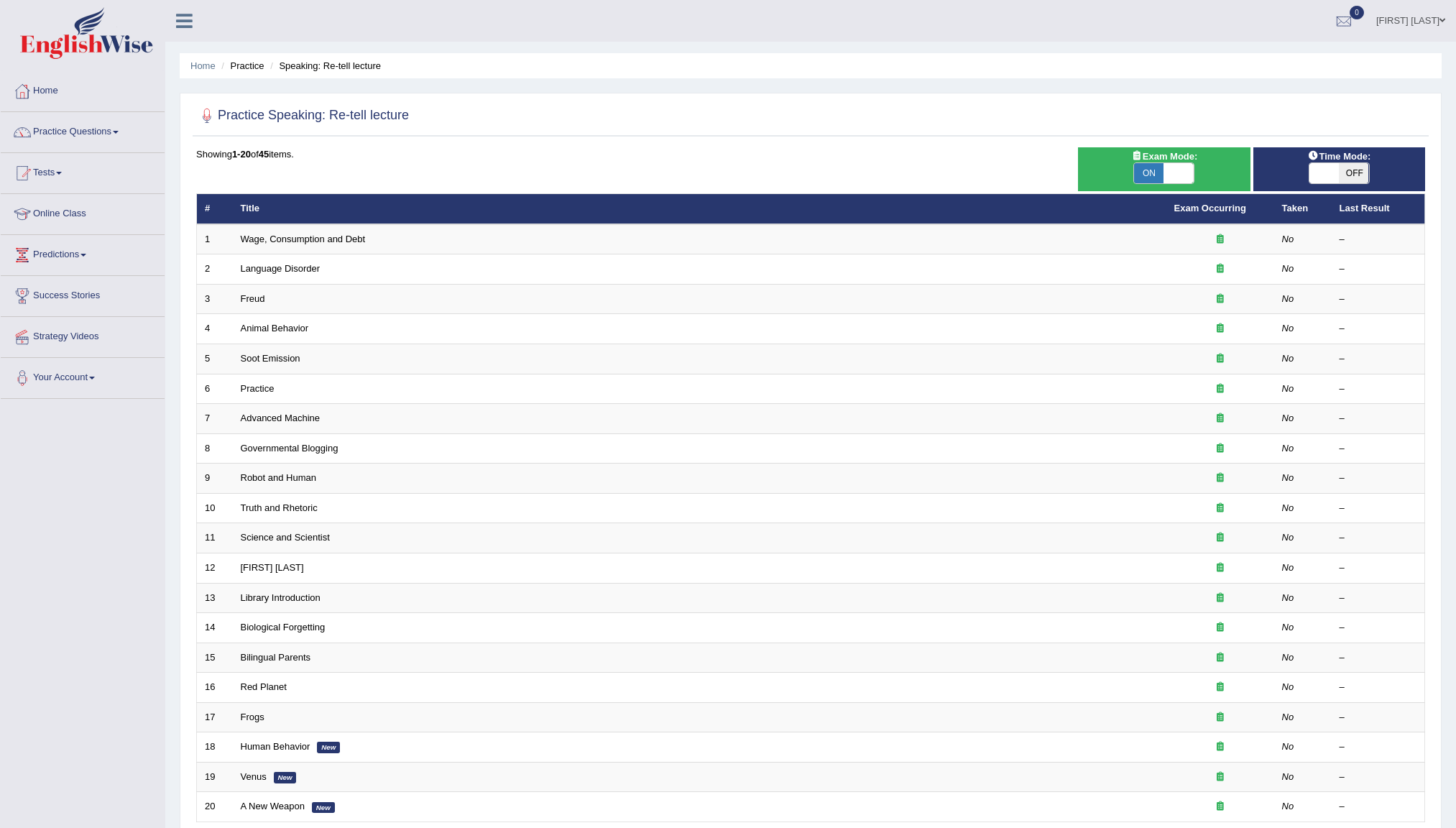 scroll, scrollTop: 0, scrollLeft: 0, axis: both 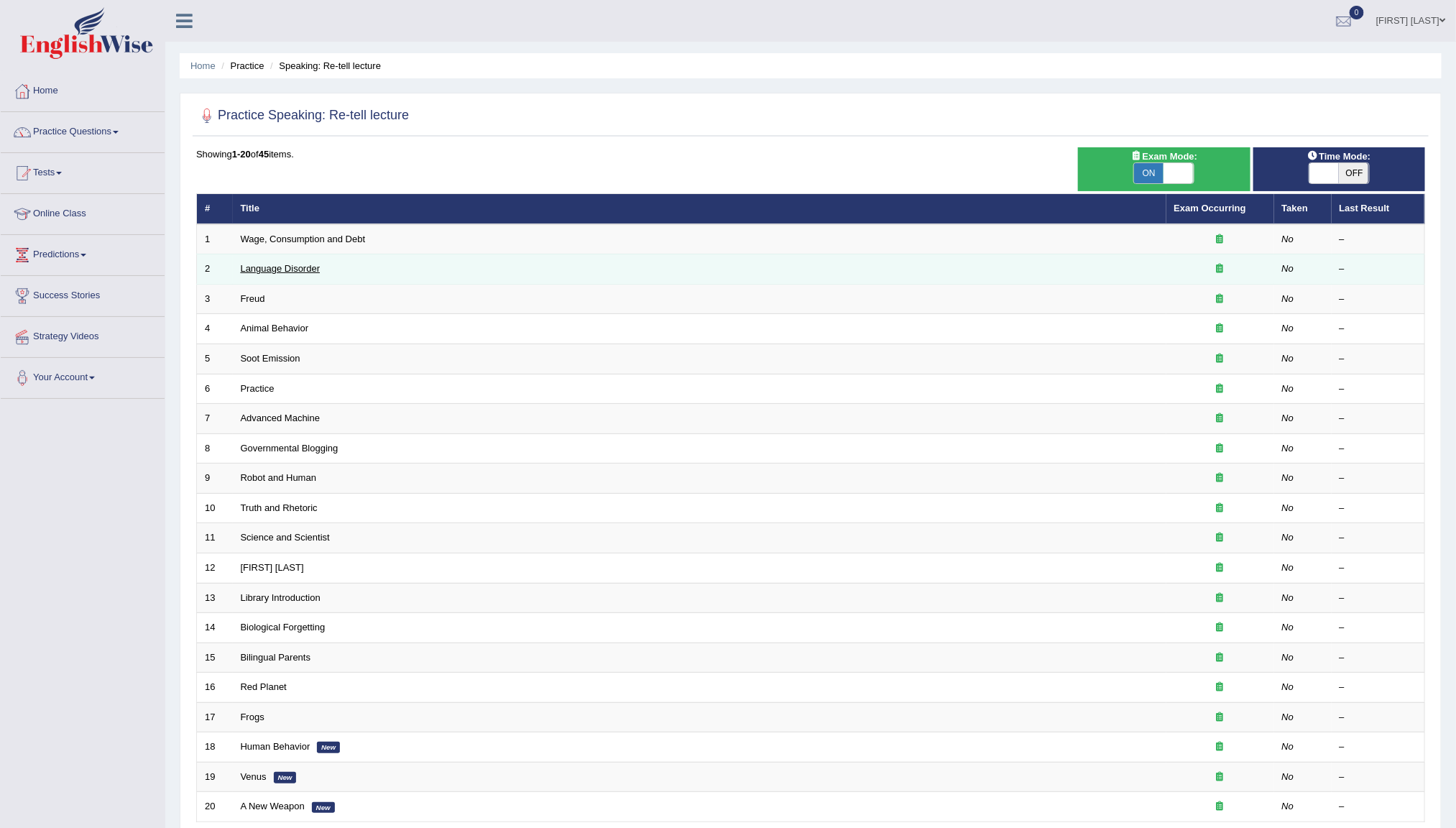 click on "Language Disorder" at bounding box center [280, 268] 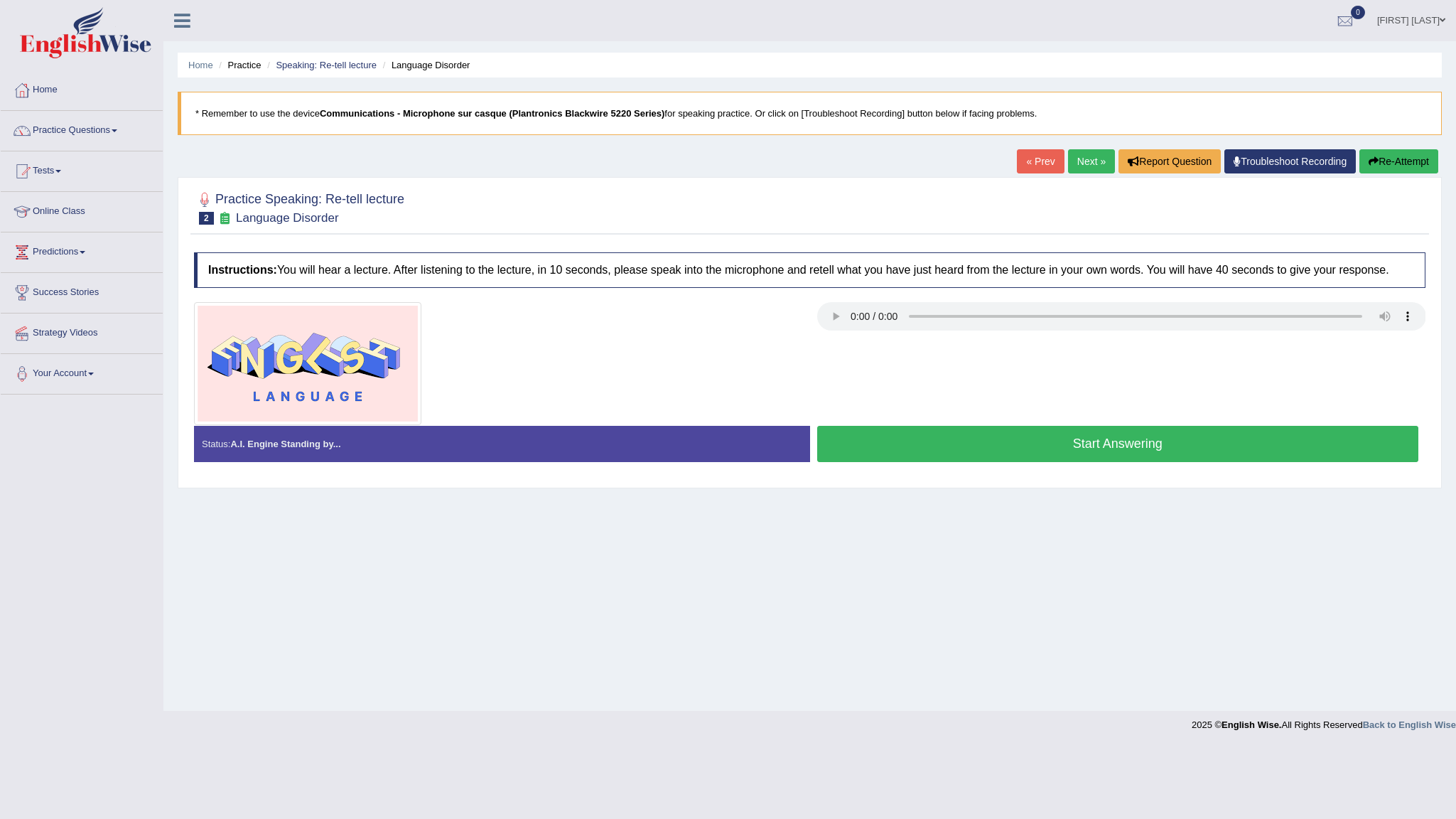 scroll, scrollTop: 0, scrollLeft: 0, axis: both 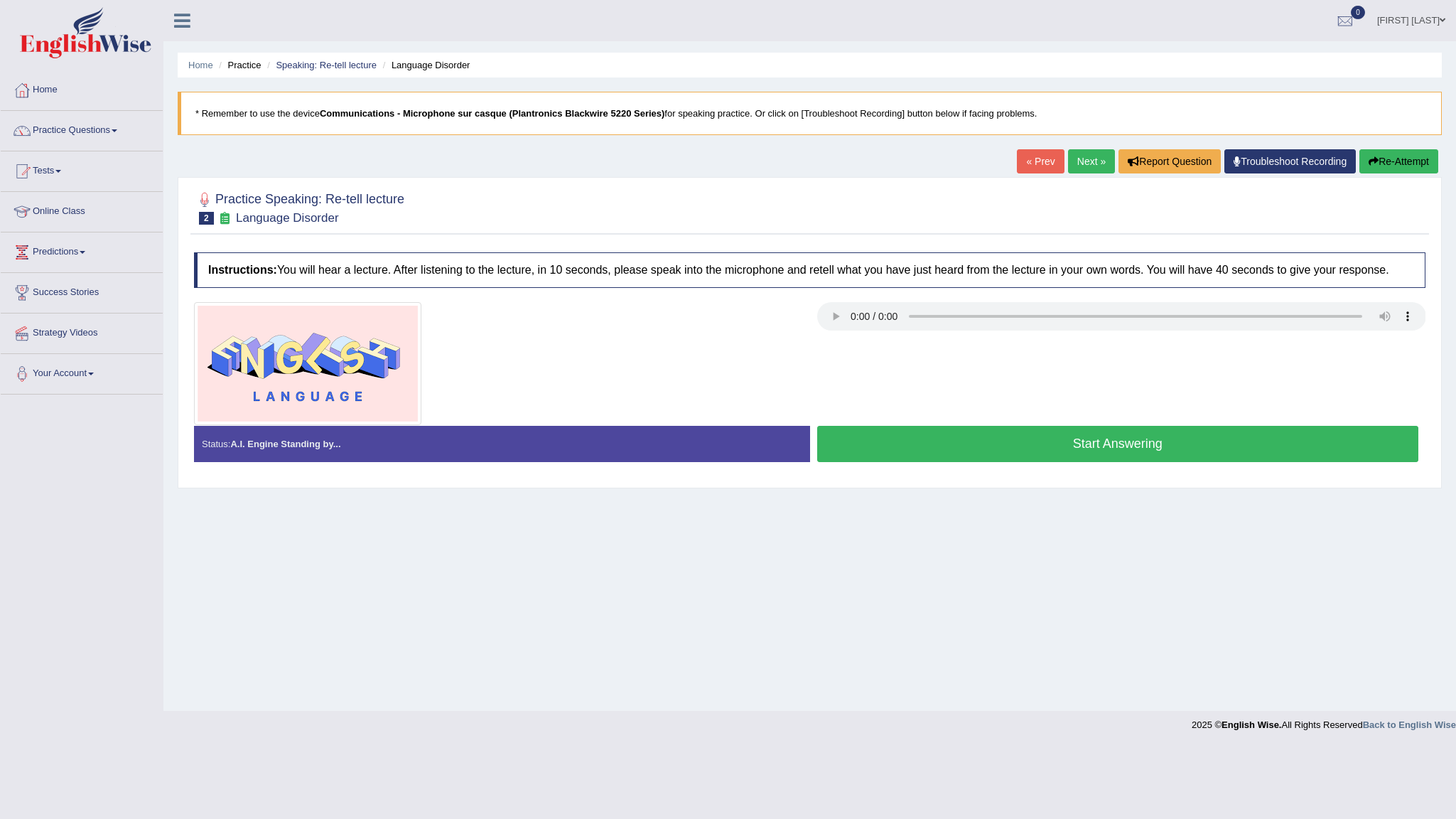 click on "Start Answering" at bounding box center (1118, 444) 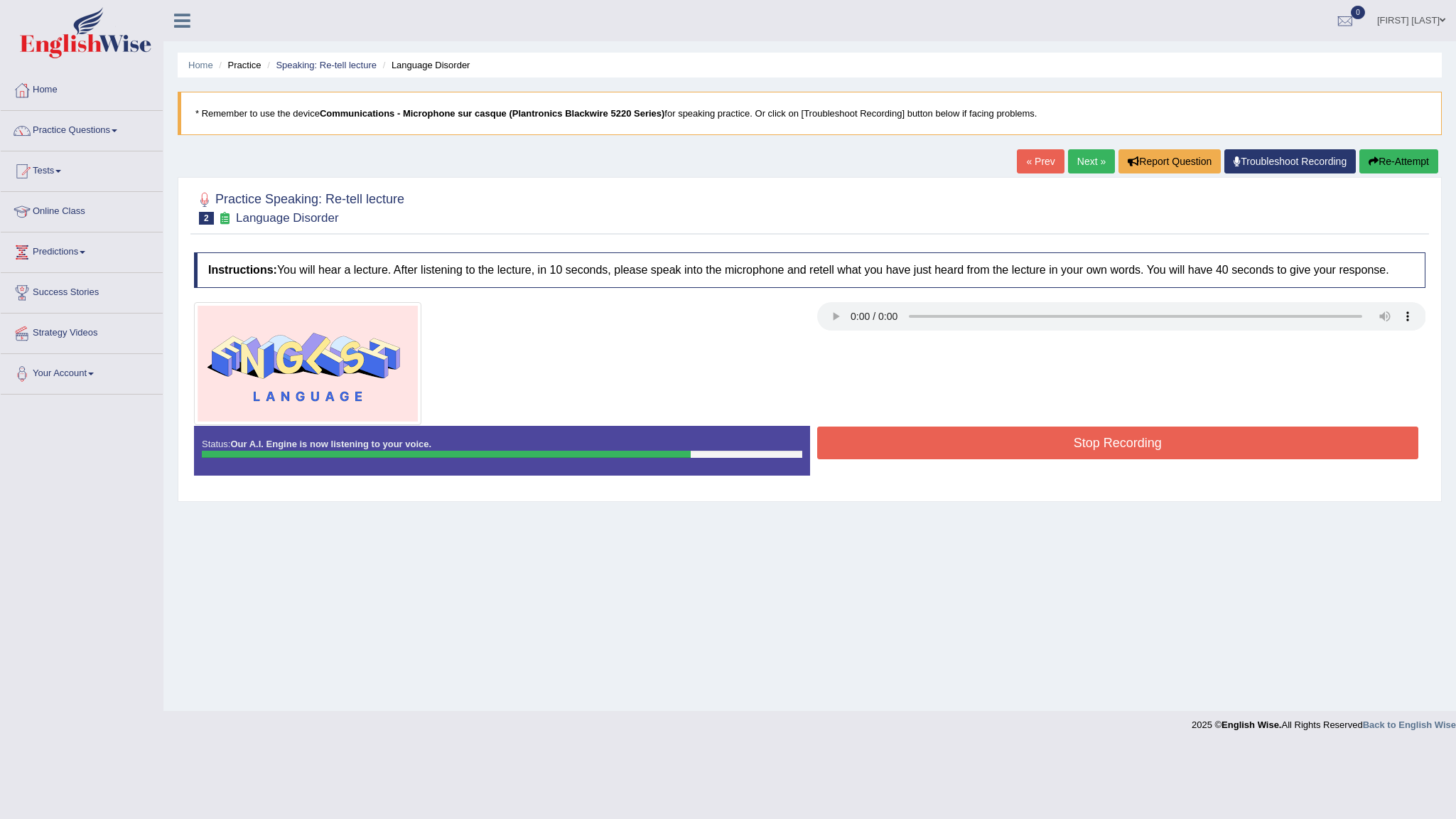 click on "Stop Recording" at bounding box center [1118, 443] 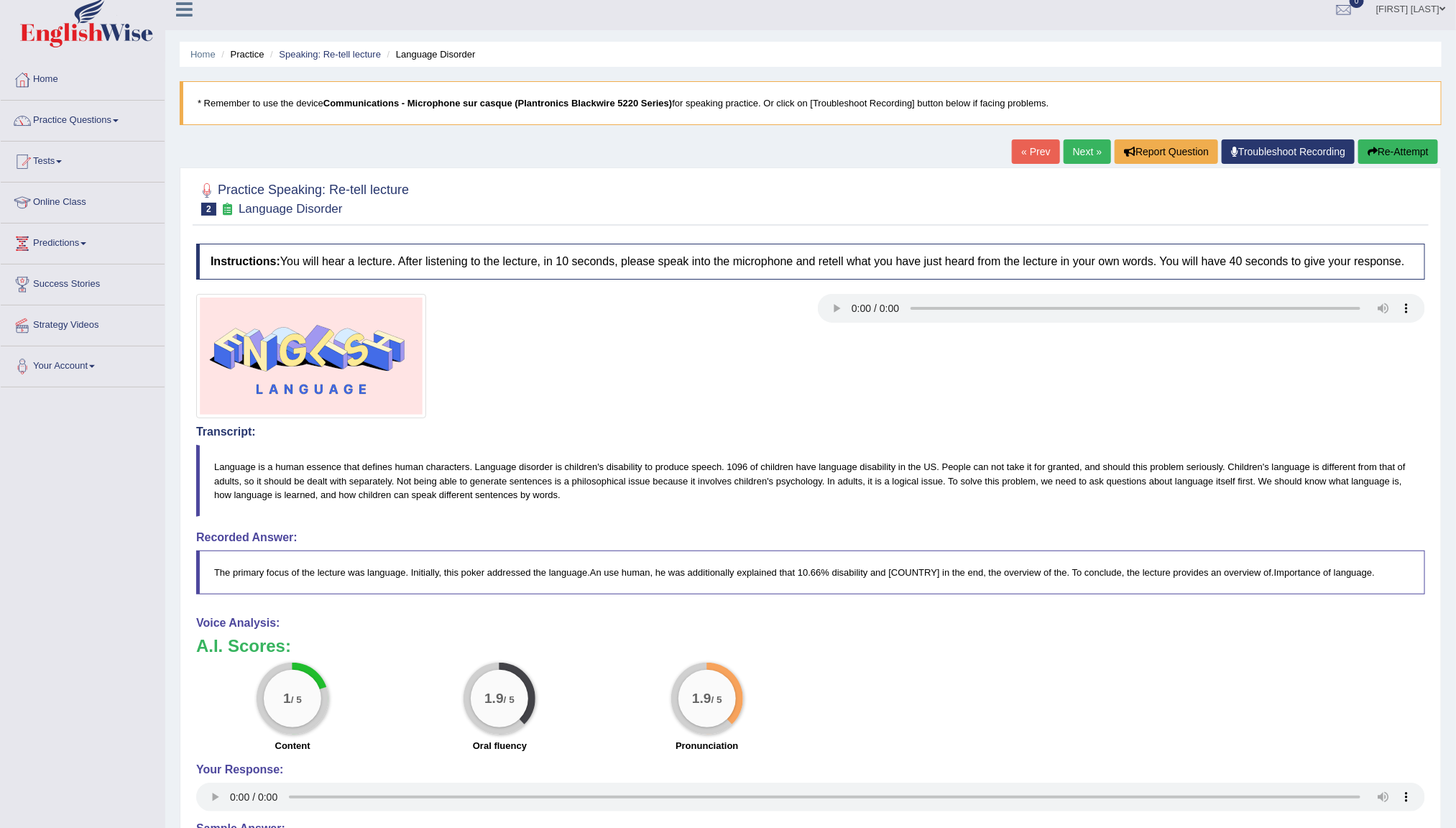 scroll, scrollTop: 0, scrollLeft: 0, axis: both 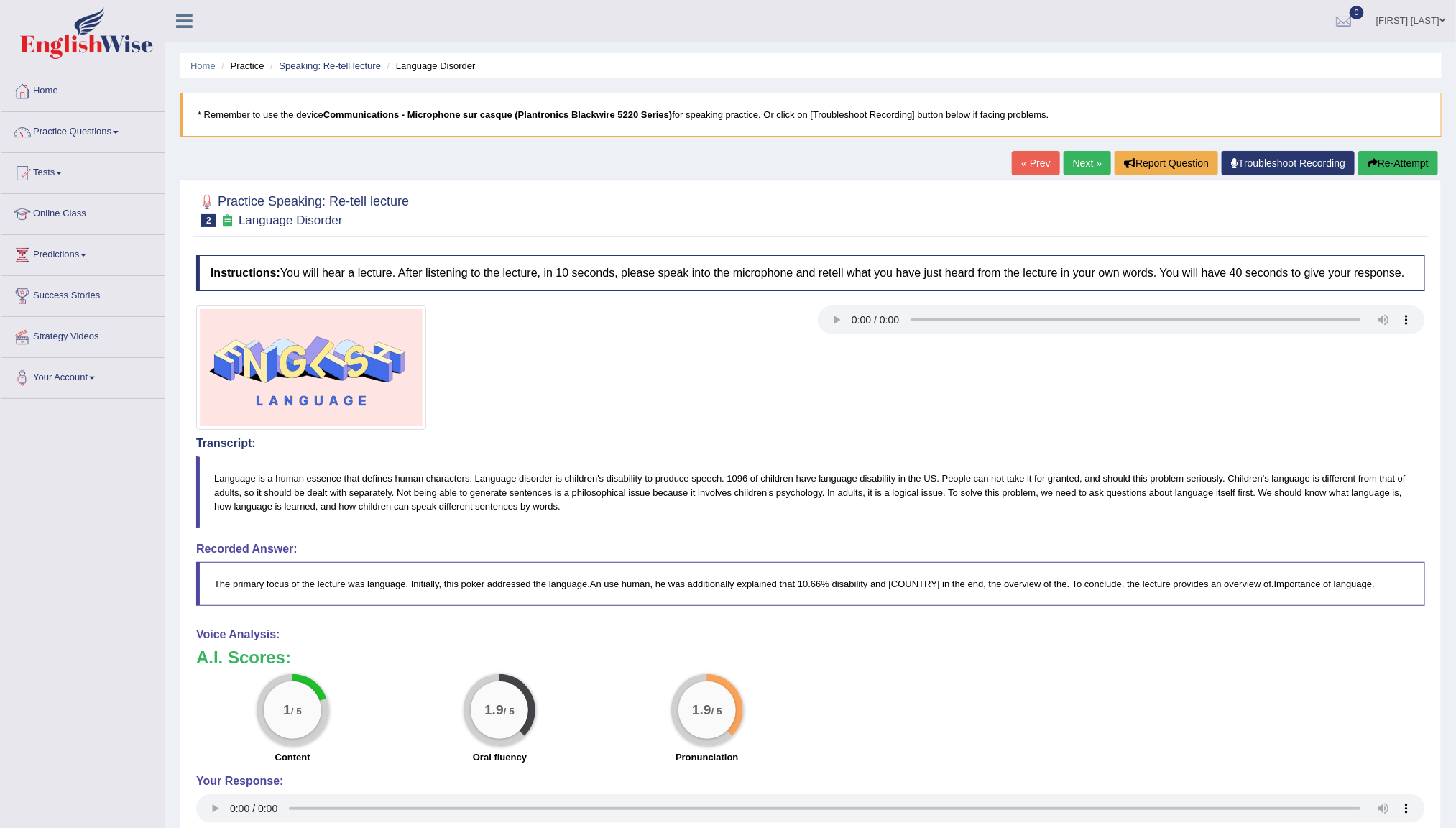 click on "Re-Attempt" at bounding box center (1398, 163) 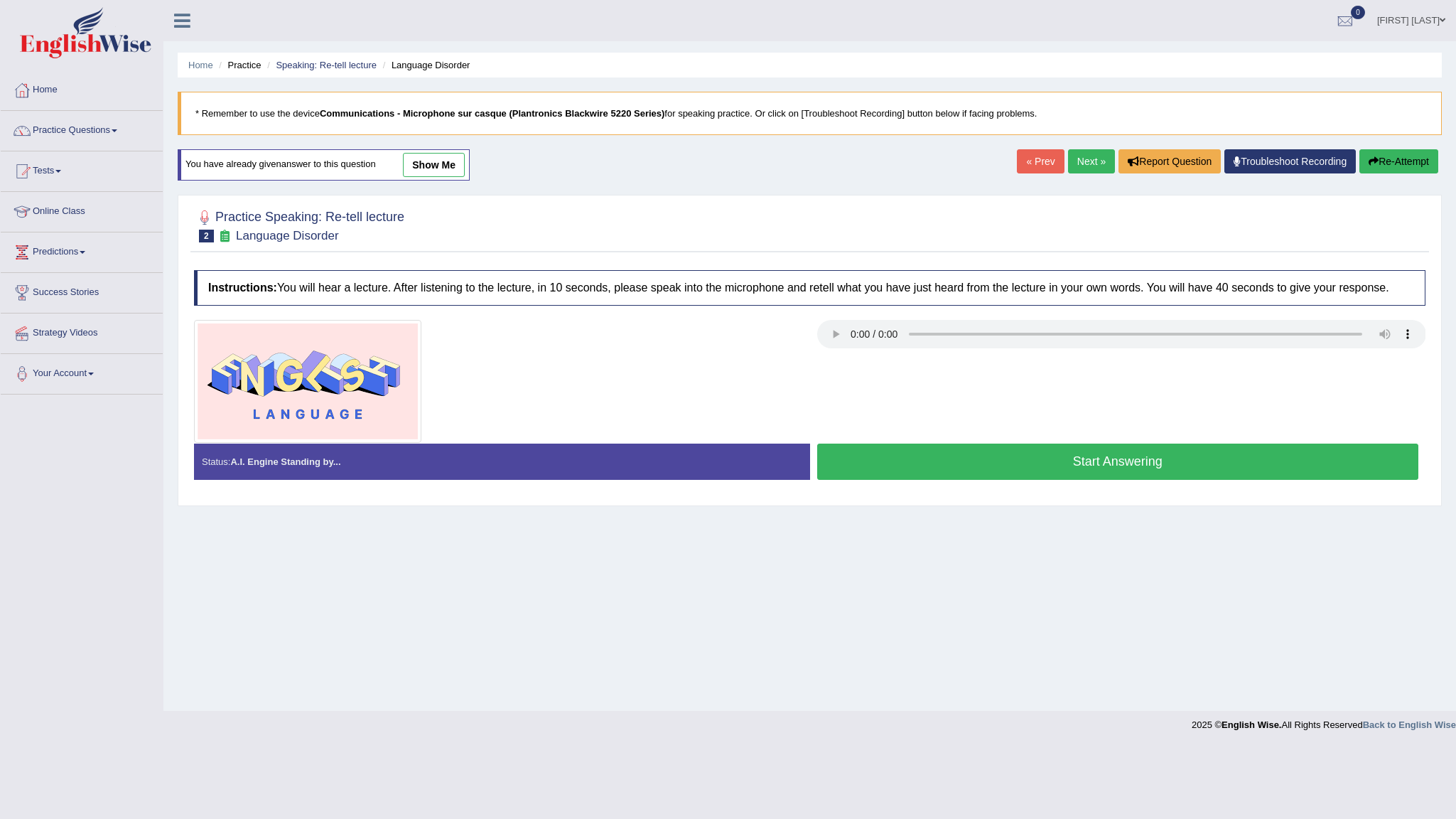 scroll, scrollTop: 0, scrollLeft: 0, axis: both 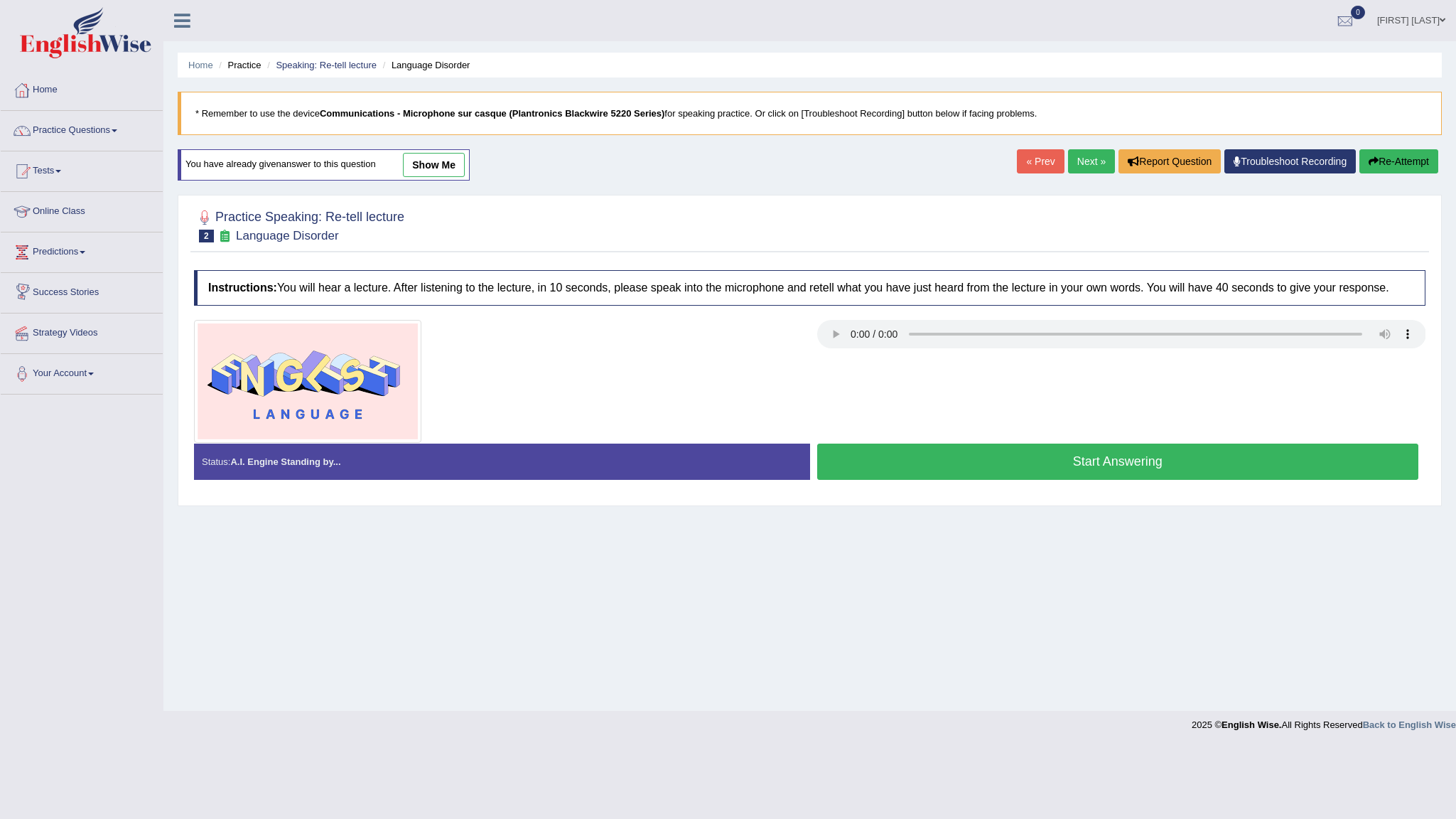 click on "Start Answering" at bounding box center [1118, 461] 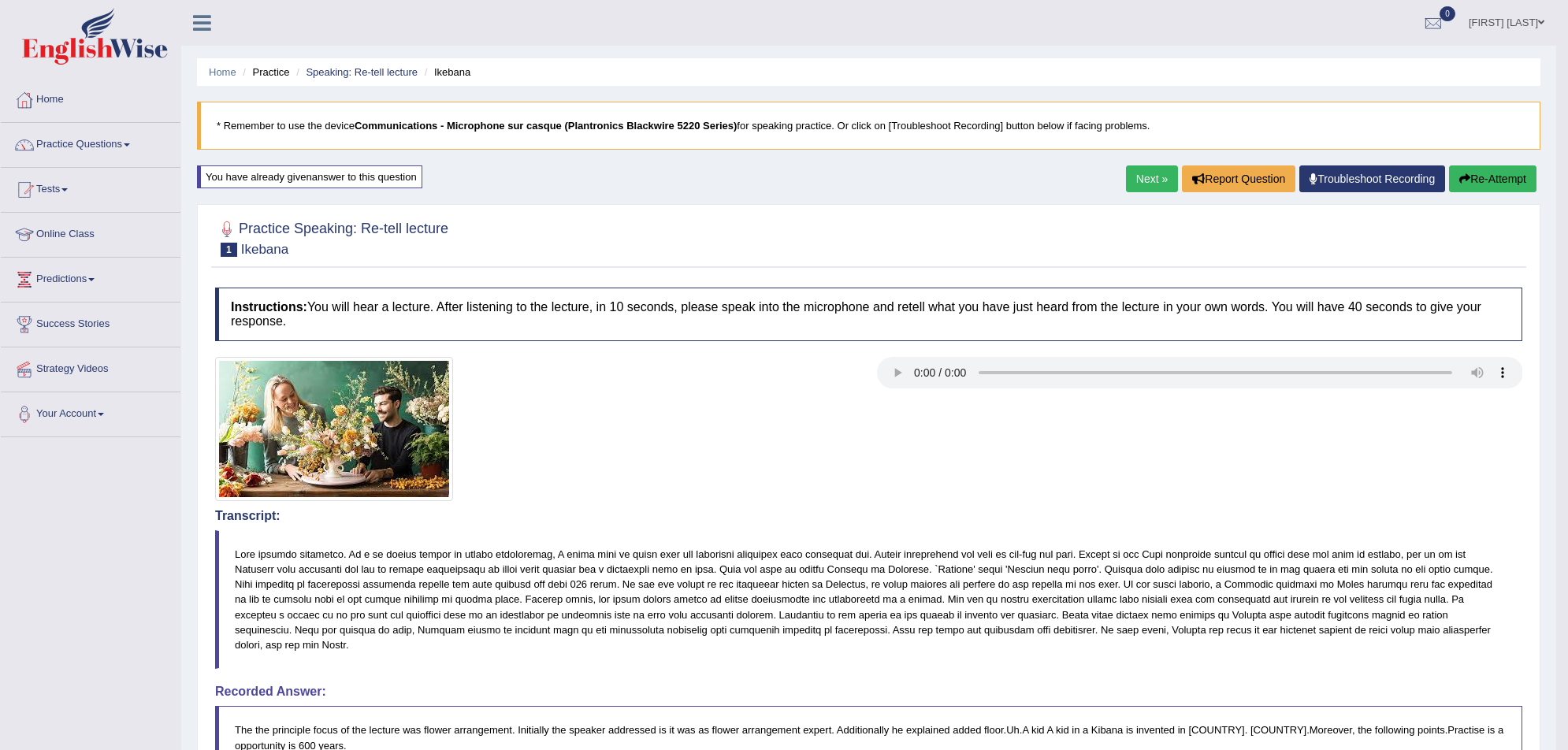 scroll, scrollTop: 236, scrollLeft: 0, axis: vertical 